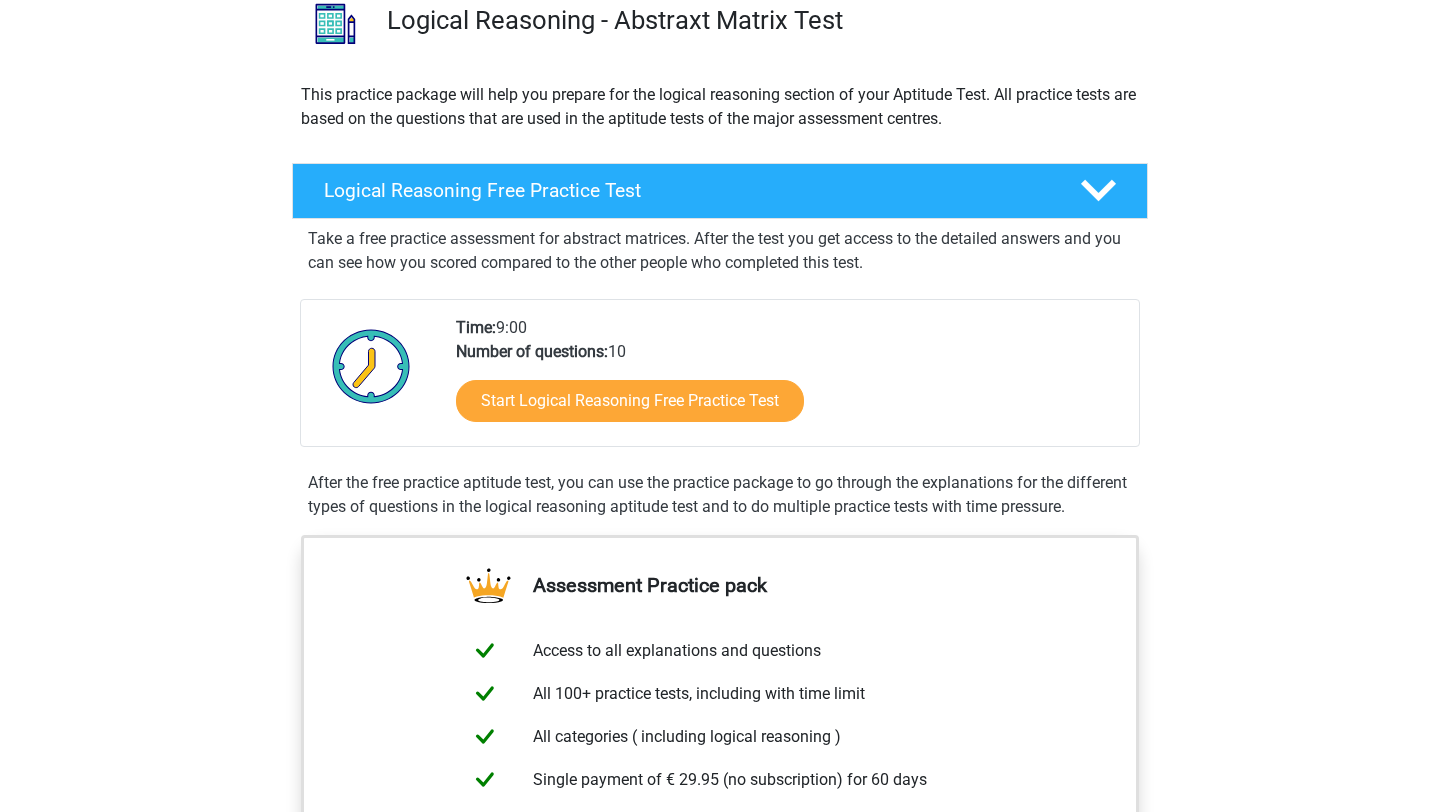 scroll, scrollTop: 183, scrollLeft: 0, axis: vertical 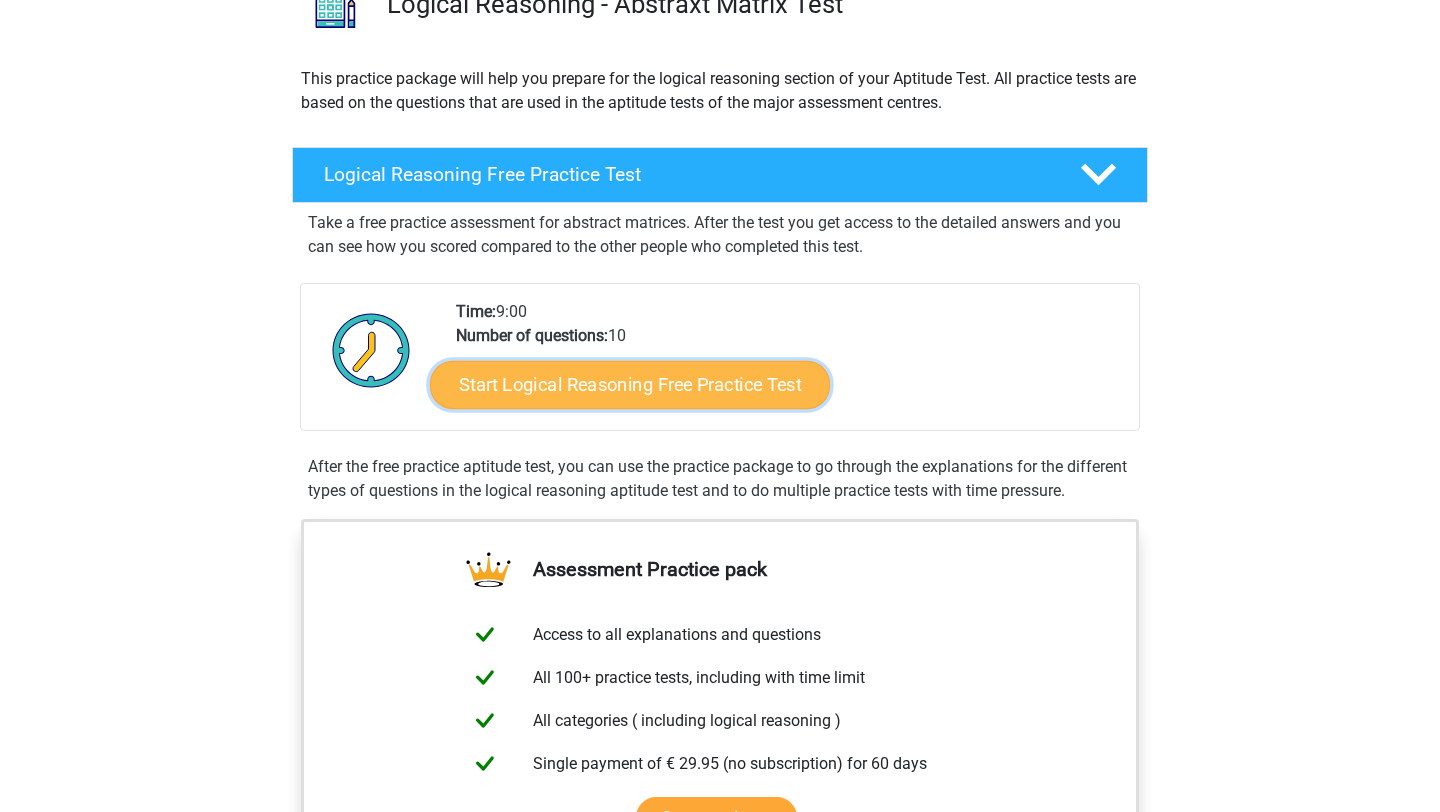 click on "Start Logical Reasoning
Free Practice Test" at bounding box center [630, 384] 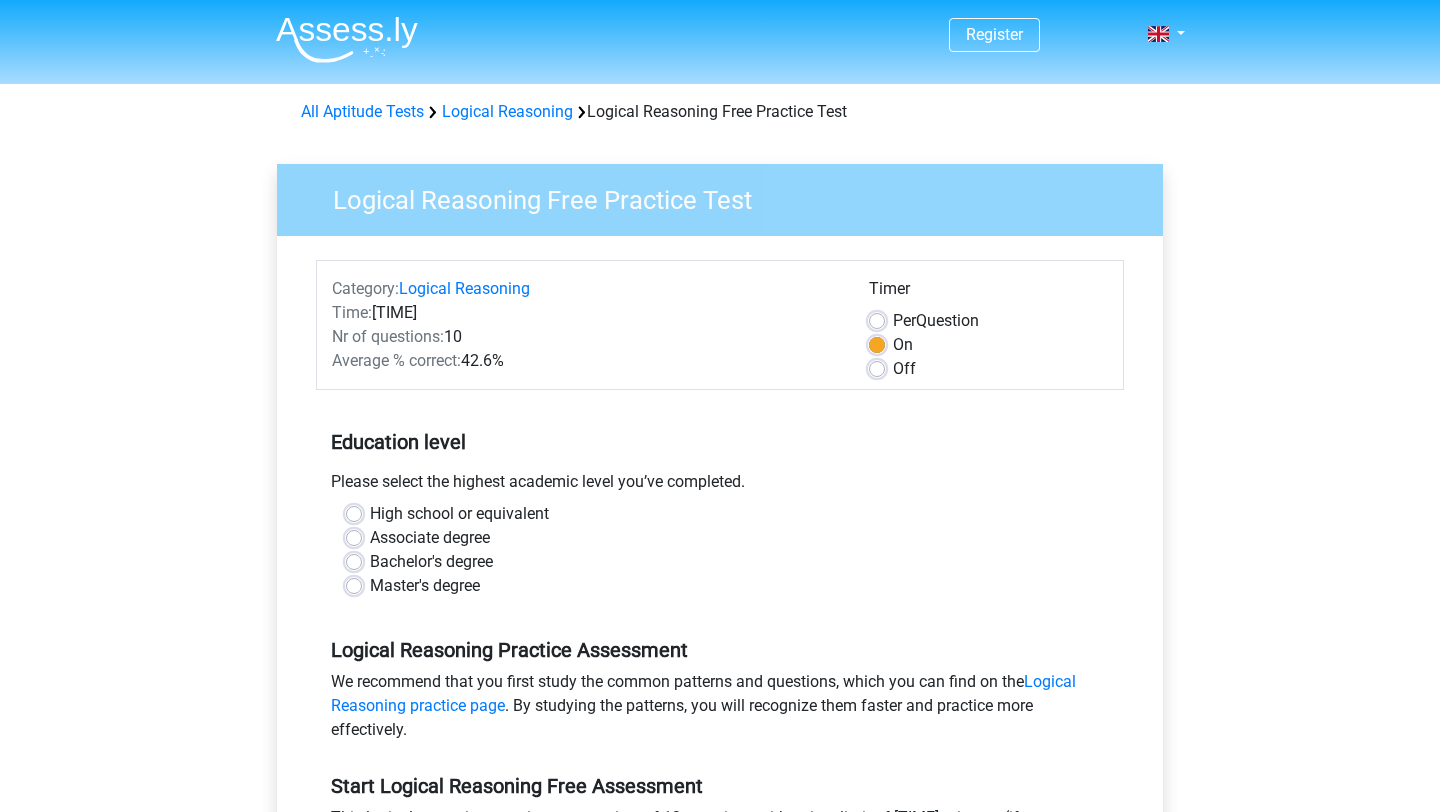 scroll, scrollTop: 0, scrollLeft: 0, axis: both 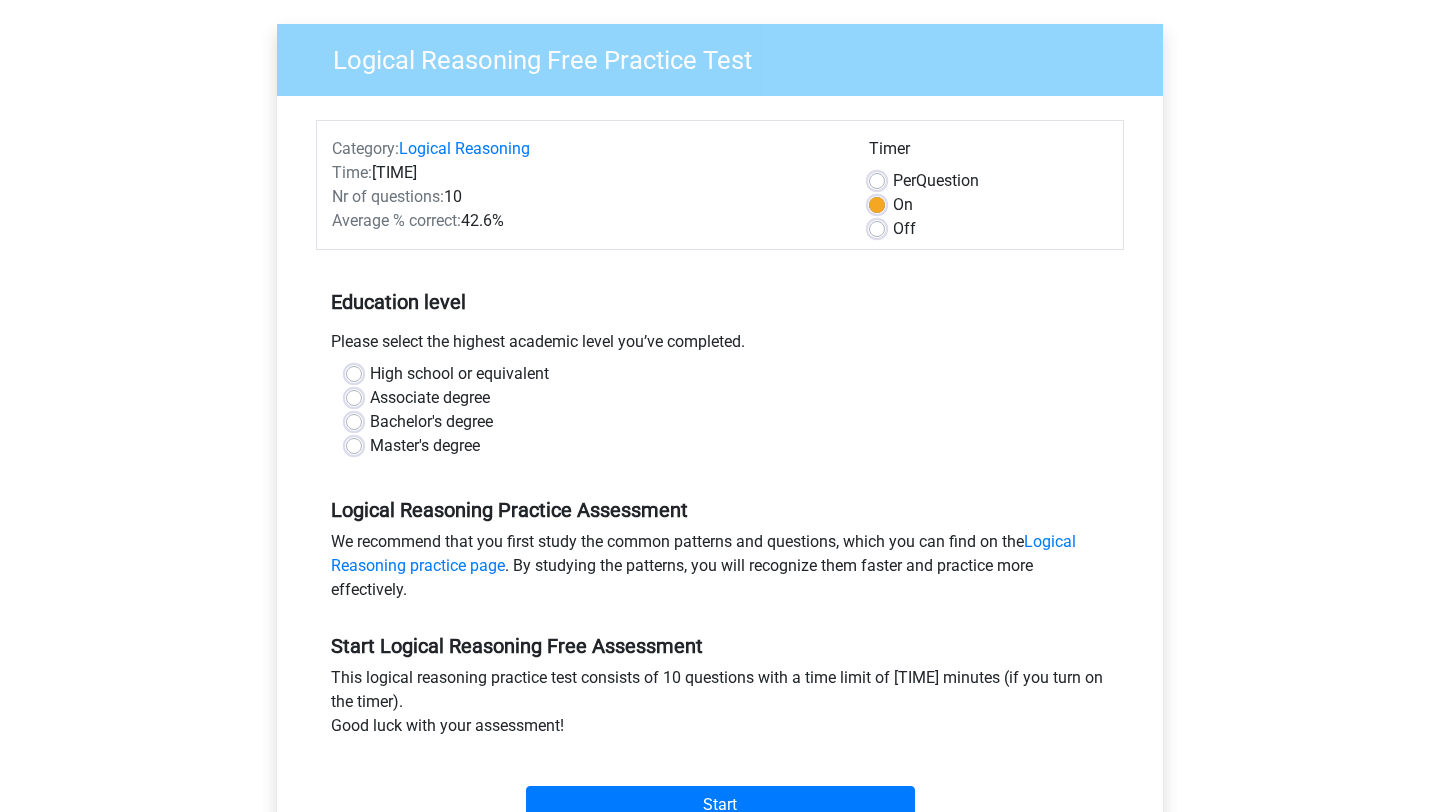 click on "Bachelor's degree" at bounding box center [431, 422] 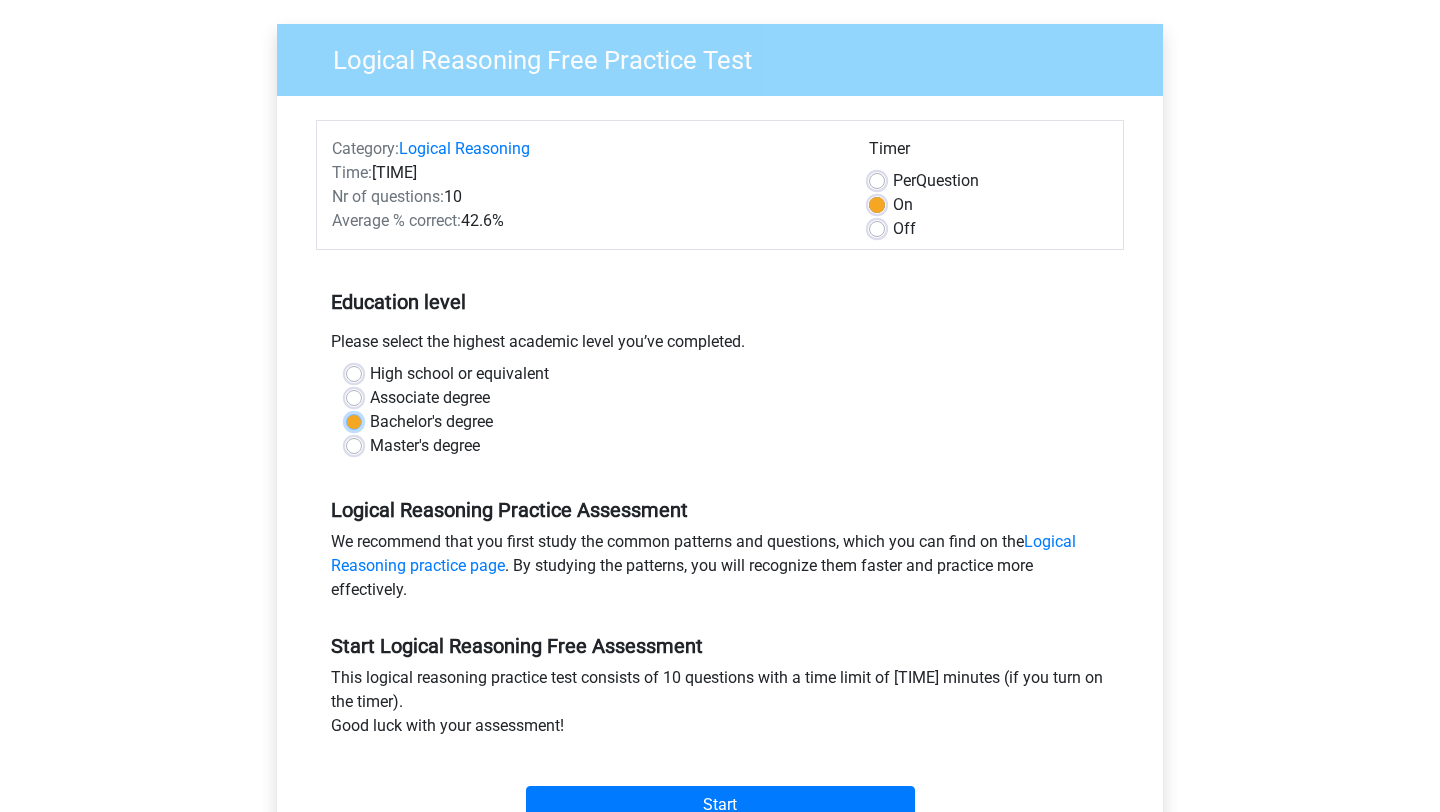 click on "Bachelor's degree" at bounding box center [354, 420] 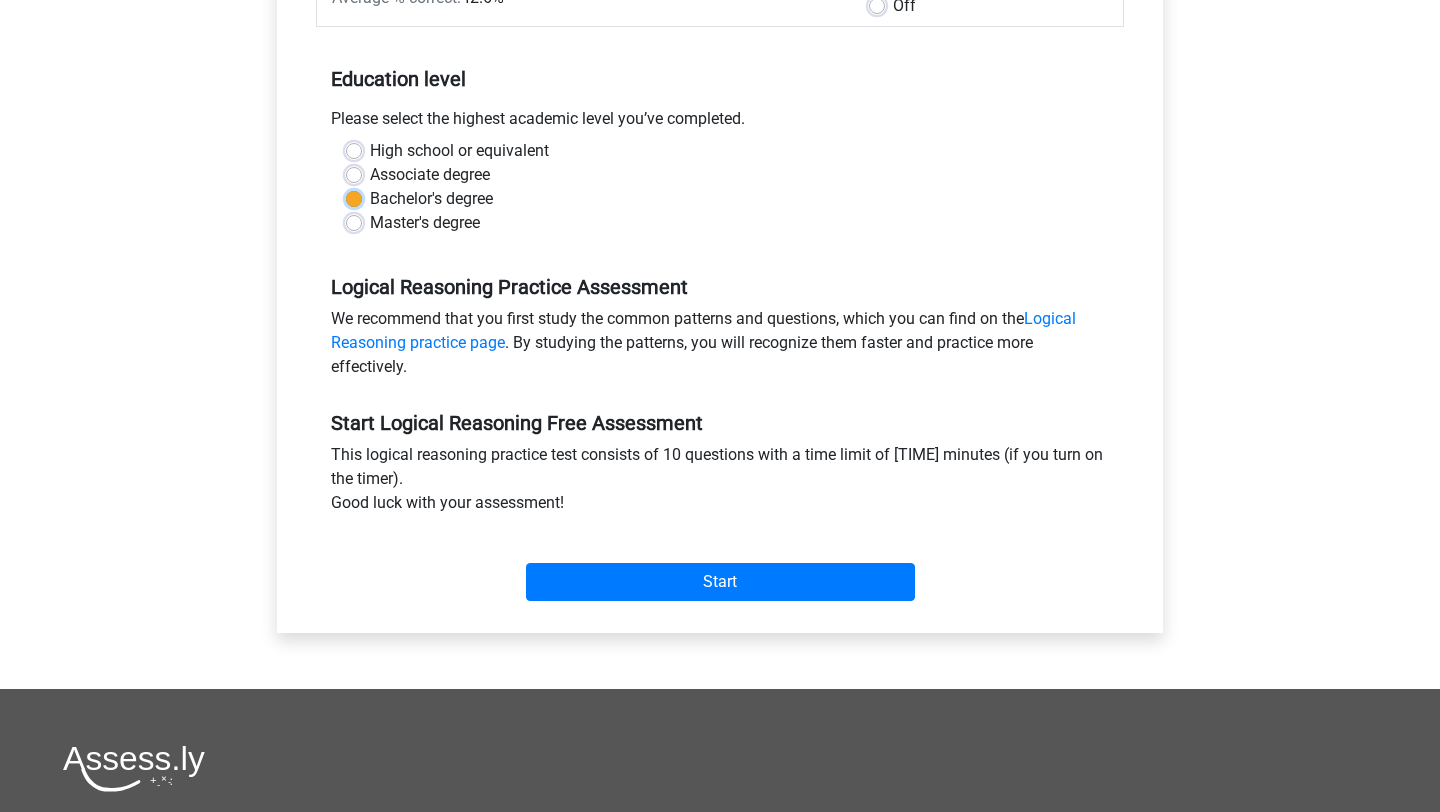 scroll, scrollTop: 364, scrollLeft: 0, axis: vertical 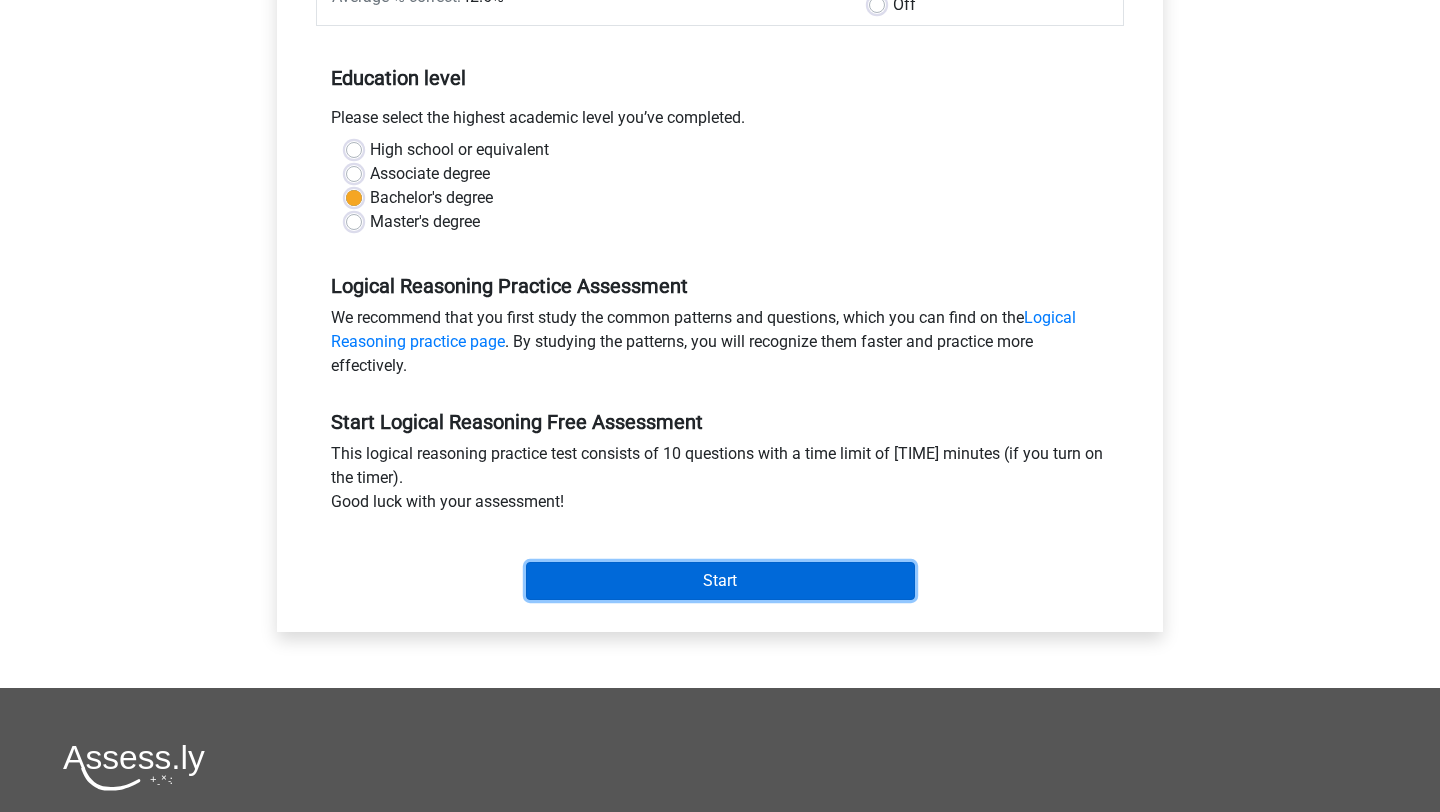 click on "Start" at bounding box center [720, 581] 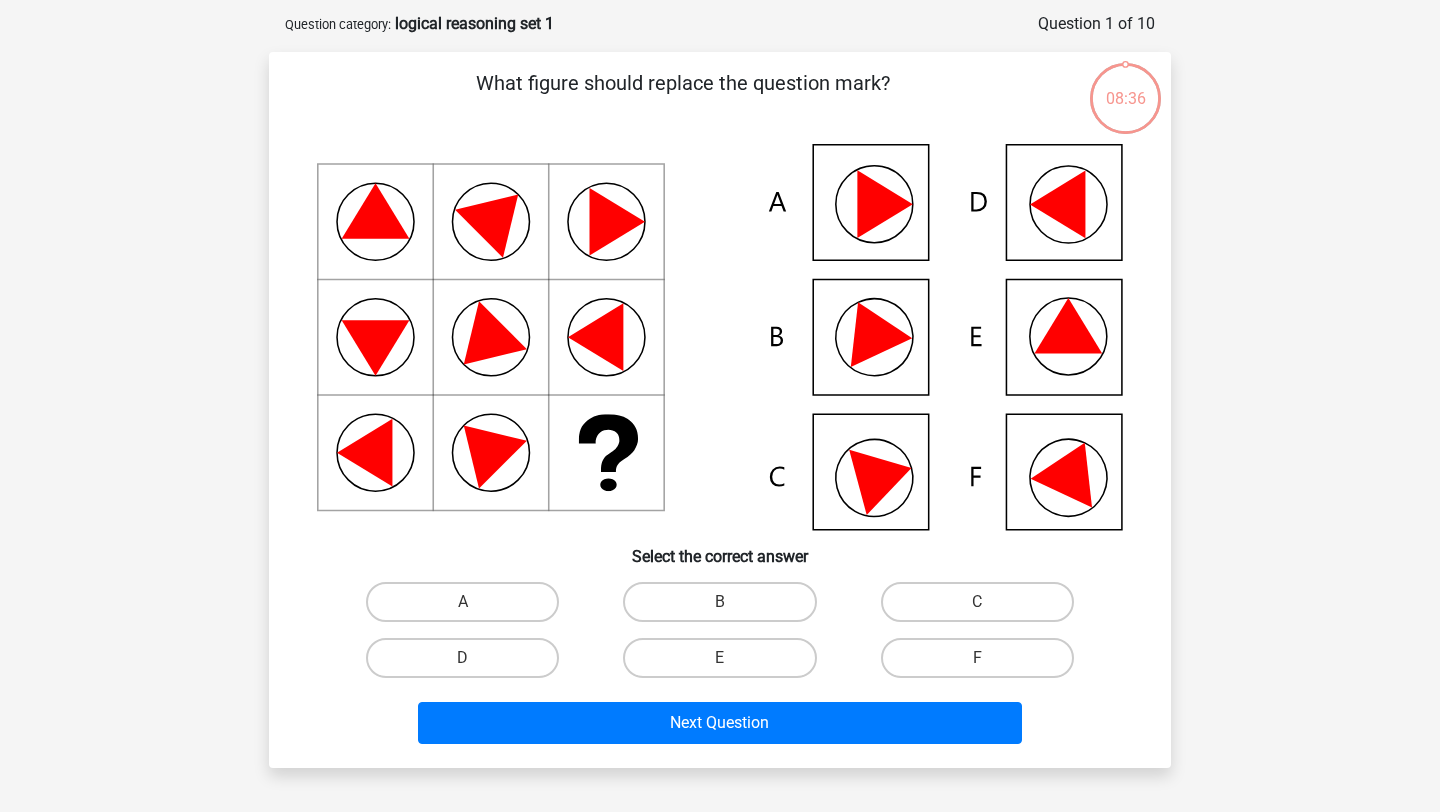 scroll, scrollTop: 89, scrollLeft: 0, axis: vertical 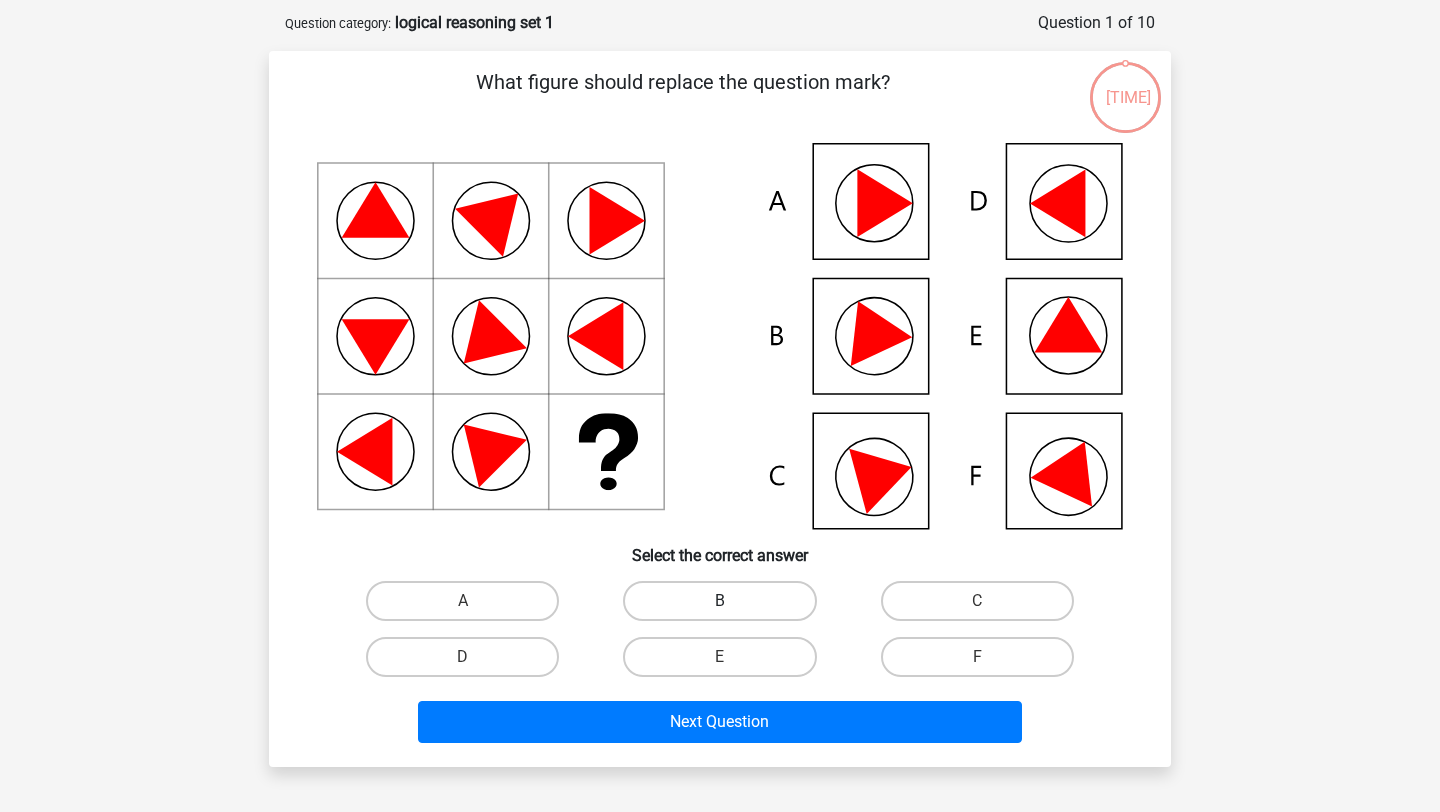 click on "B" at bounding box center [719, 601] 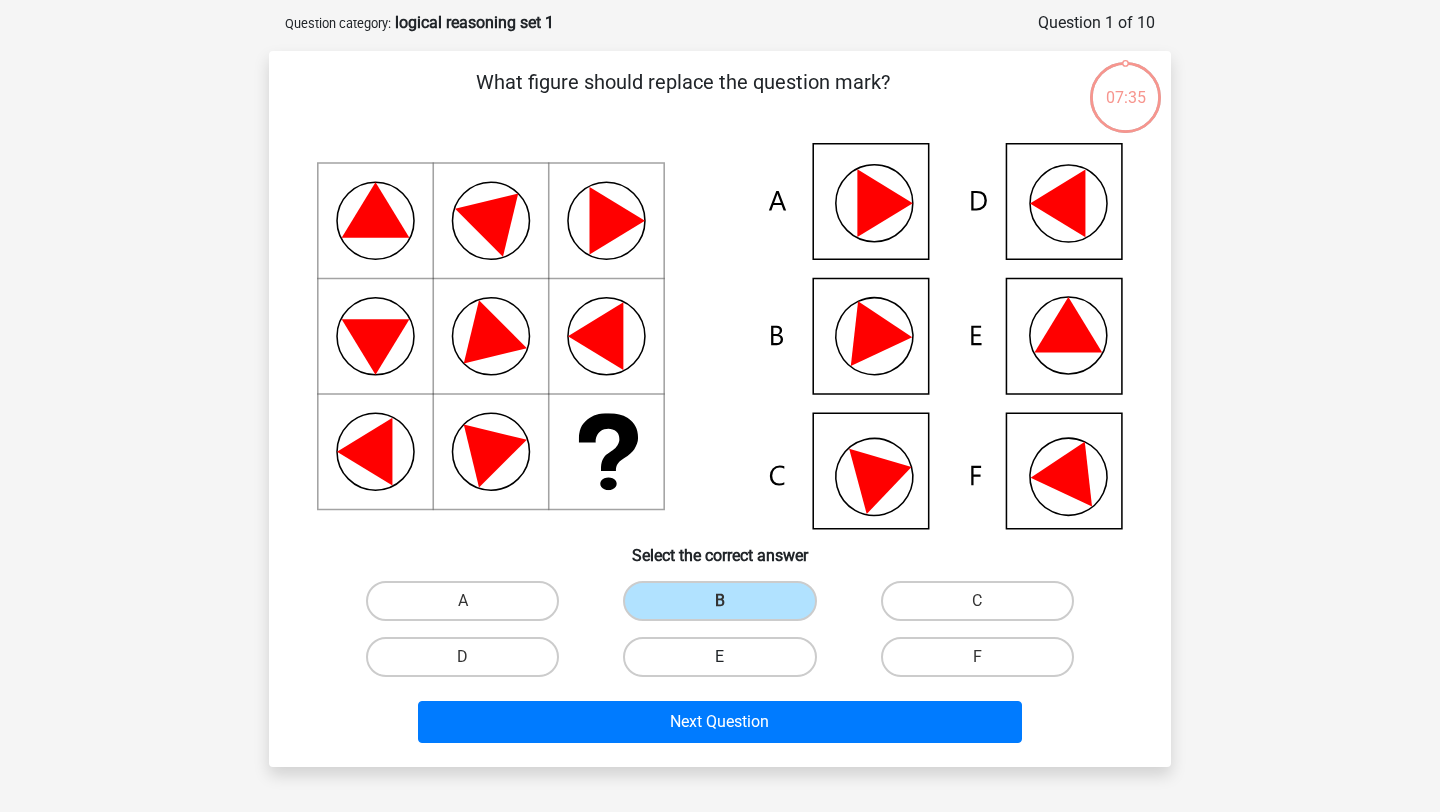 click on "E" at bounding box center (719, 657) 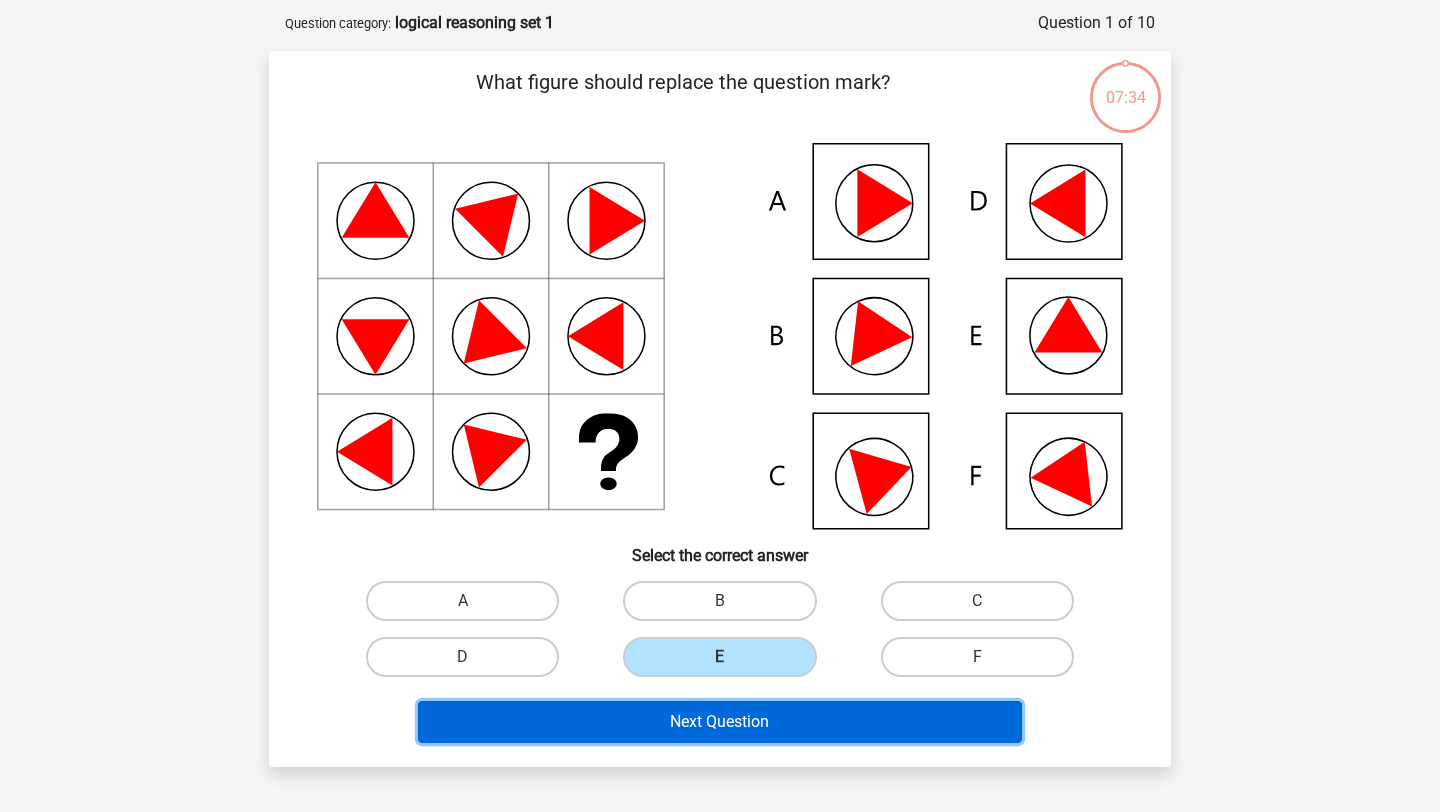 click on "Next Question" at bounding box center (720, 722) 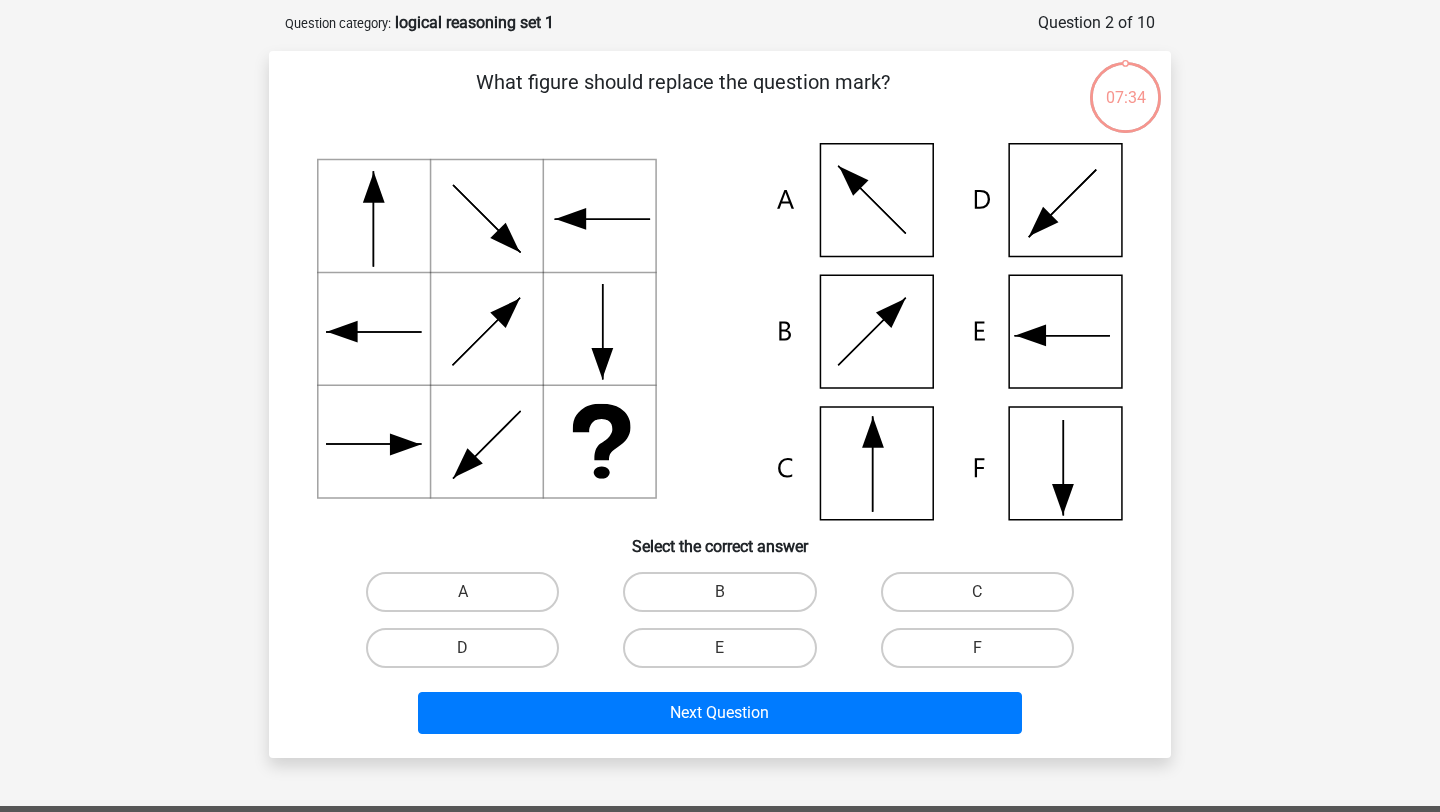 scroll, scrollTop: 100, scrollLeft: 0, axis: vertical 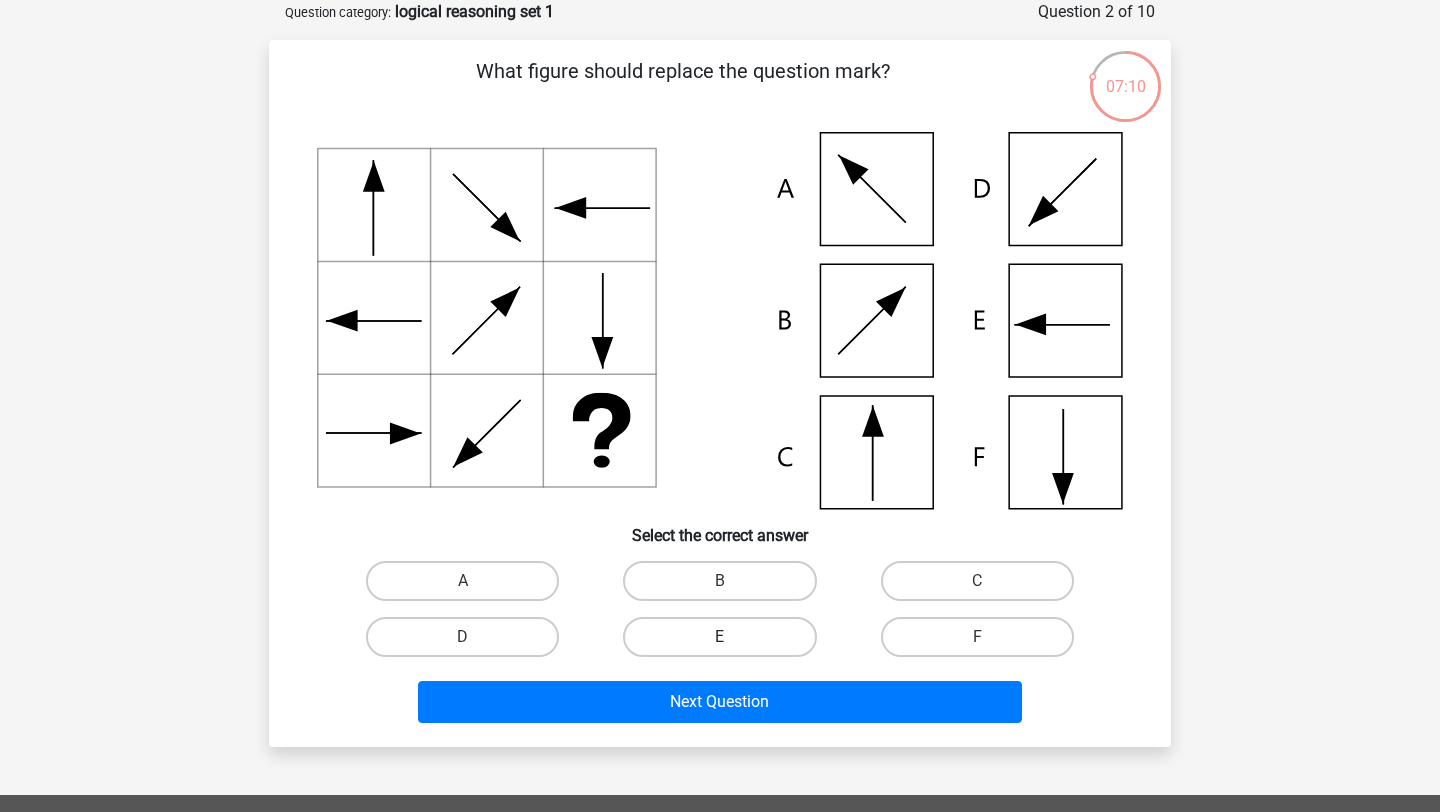click on "E" at bounding box center [719, 637] 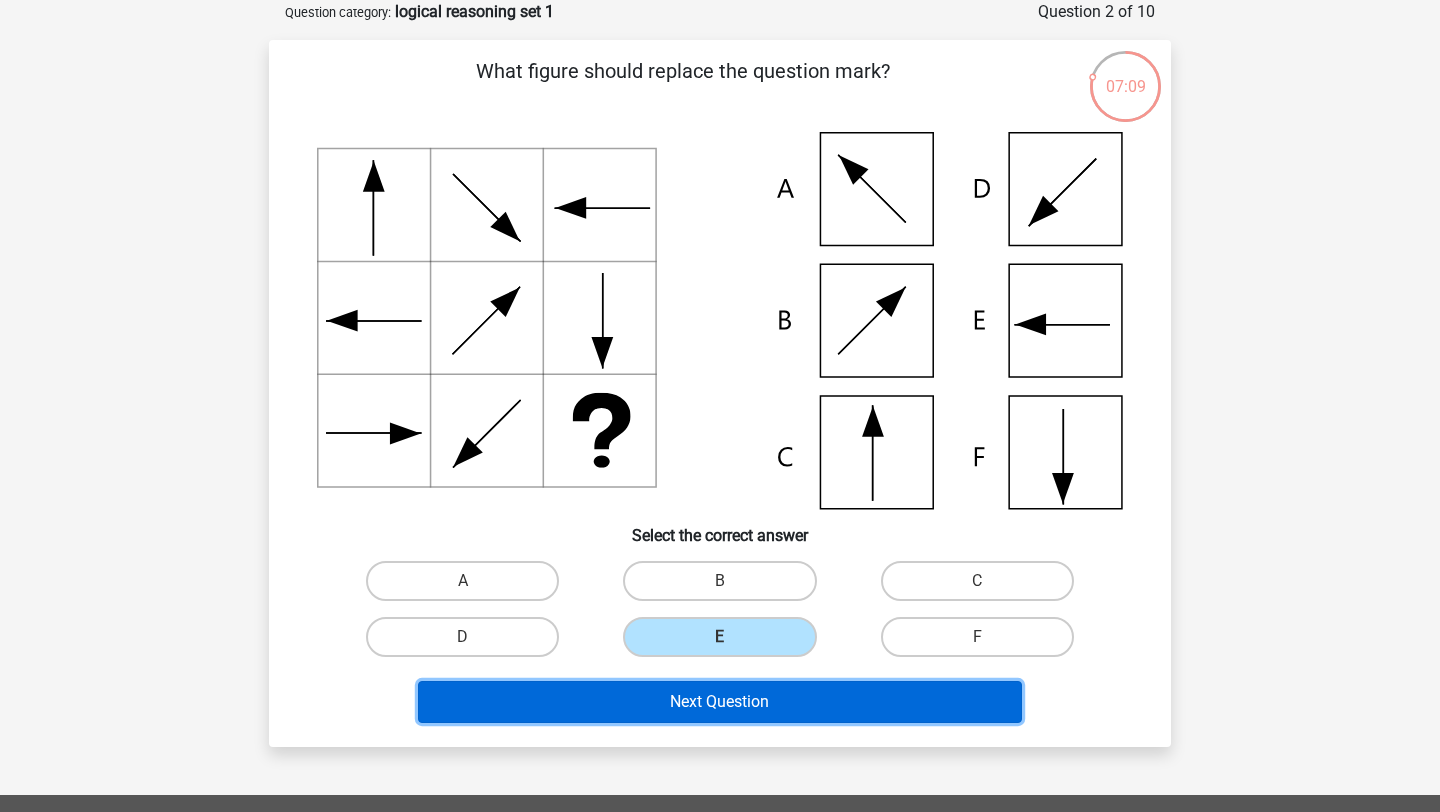 click on "Next Question" at bounding box center (720, 702) 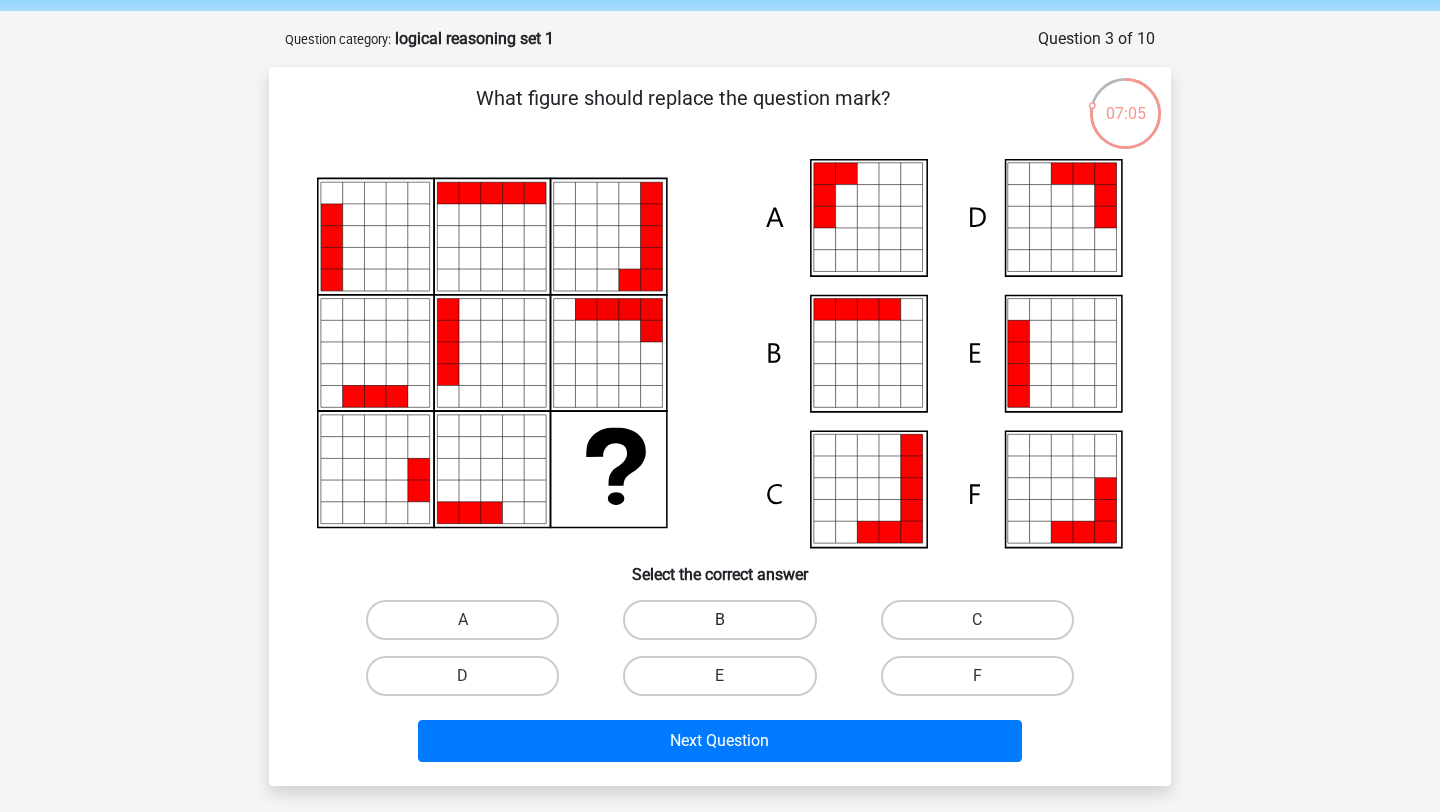 scroll, scrollTop: 66, scrollLeft: 0, axis: vertical 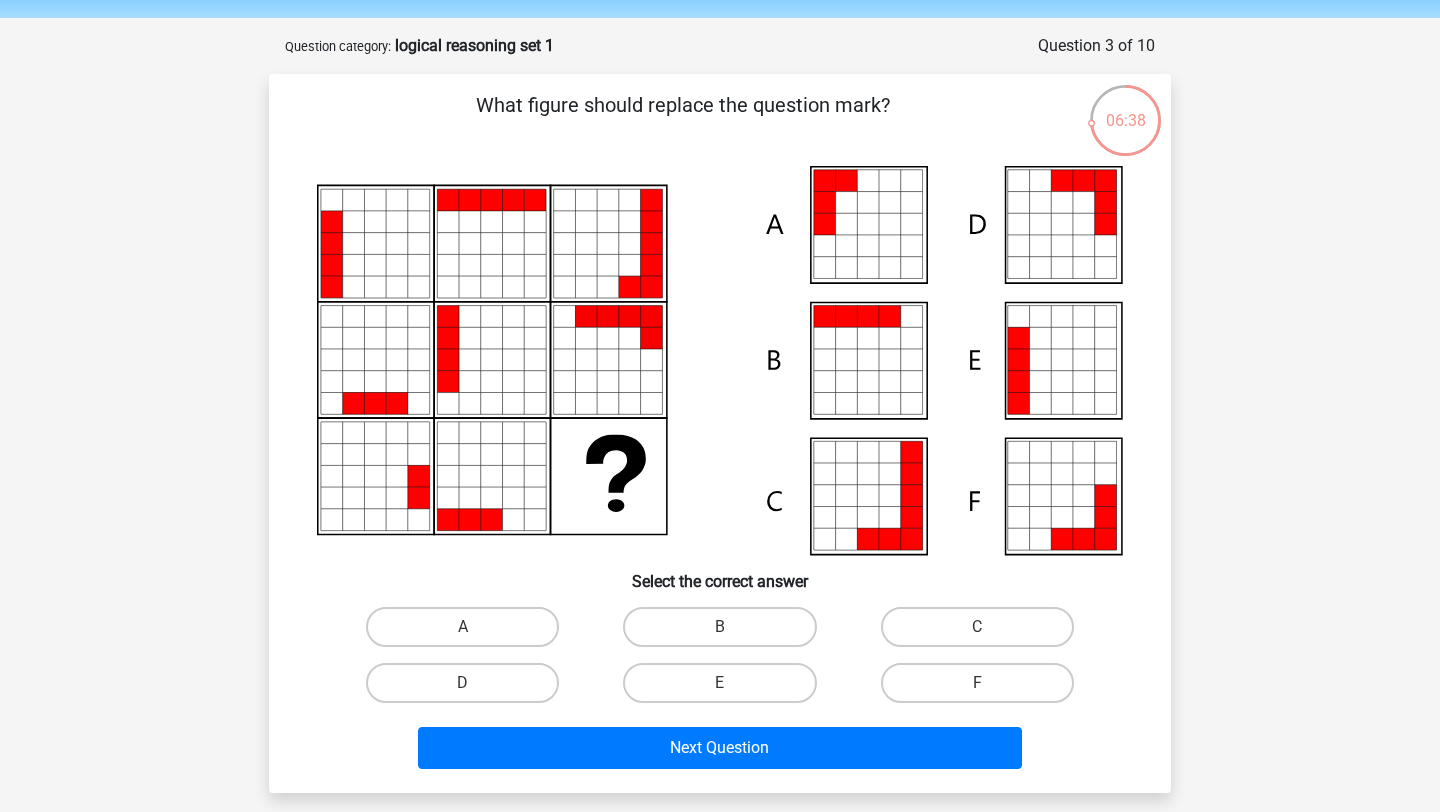 click at bounding box center [868, 225] 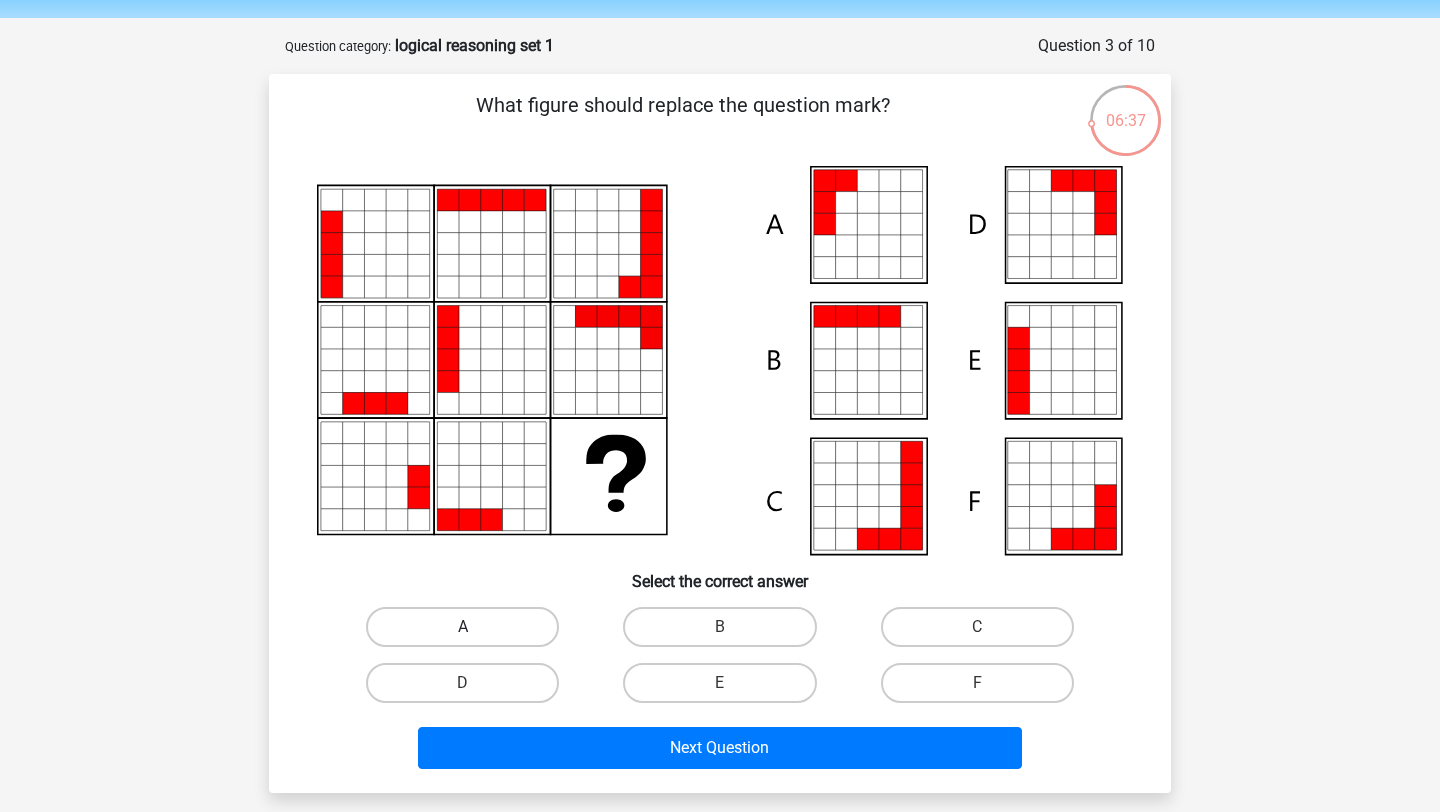 click on "A" at bounding box center [462, 627] 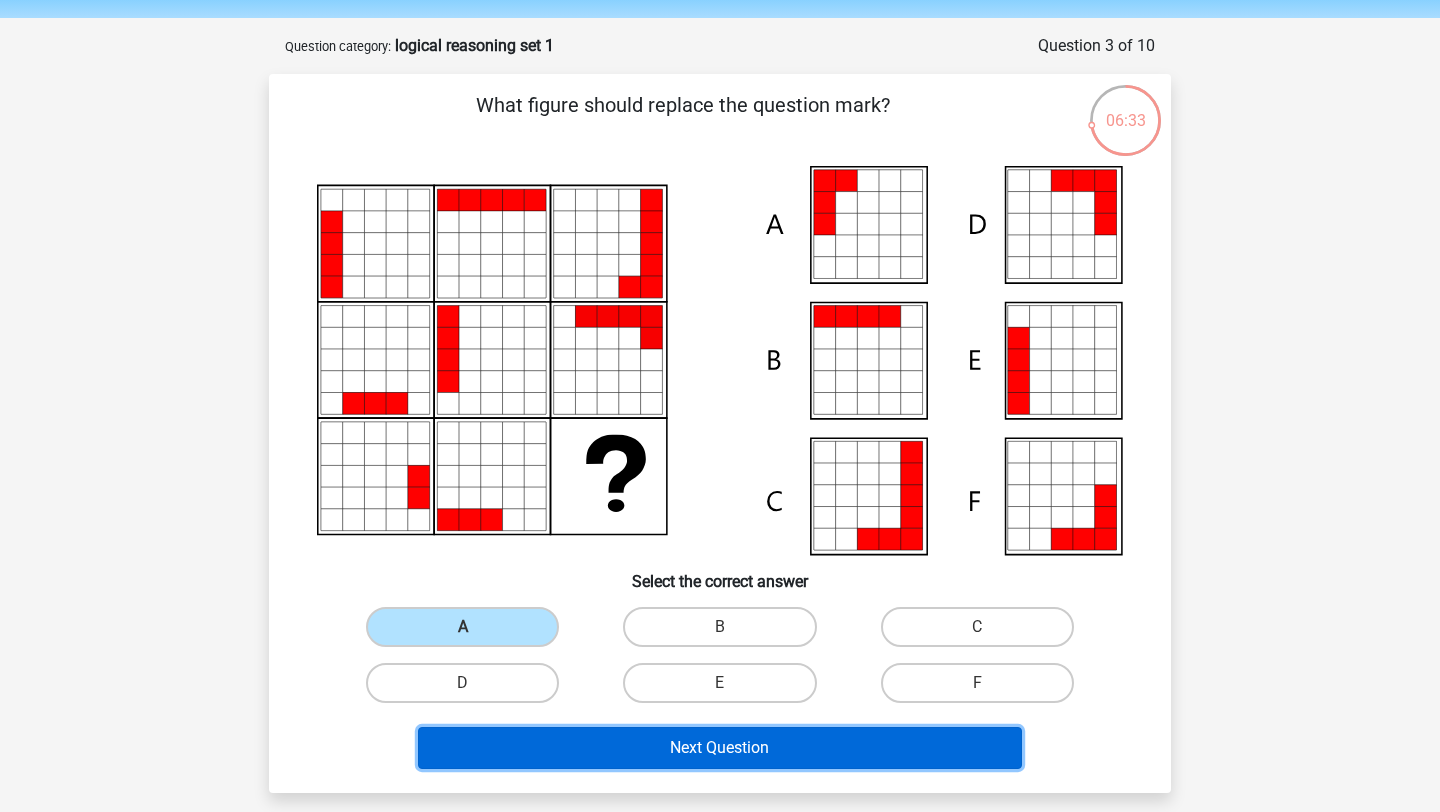 click on "Next Question" at bounding box center (720, 748) 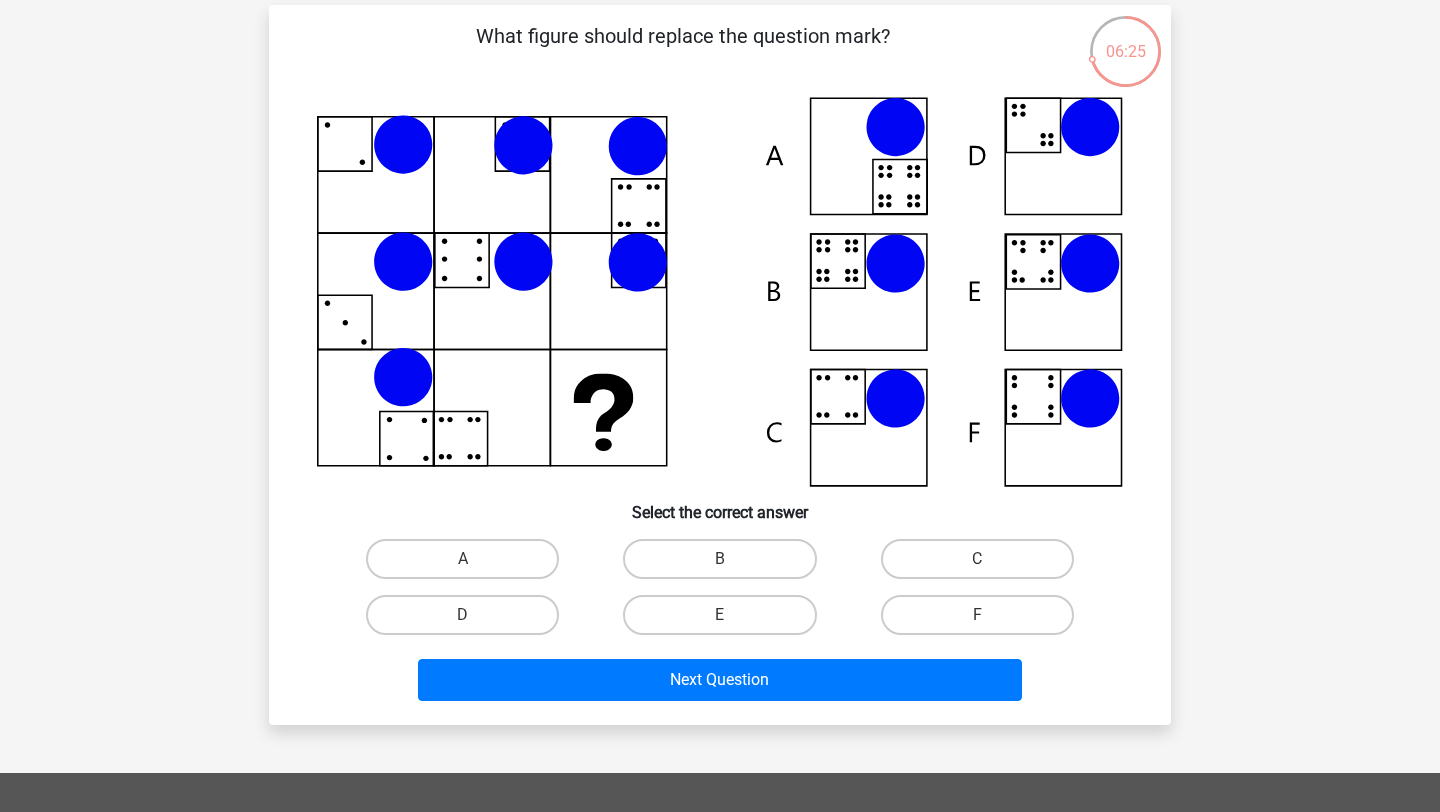 scroll, scrollTop: 134, scrollLeft: 0, axis: vertical 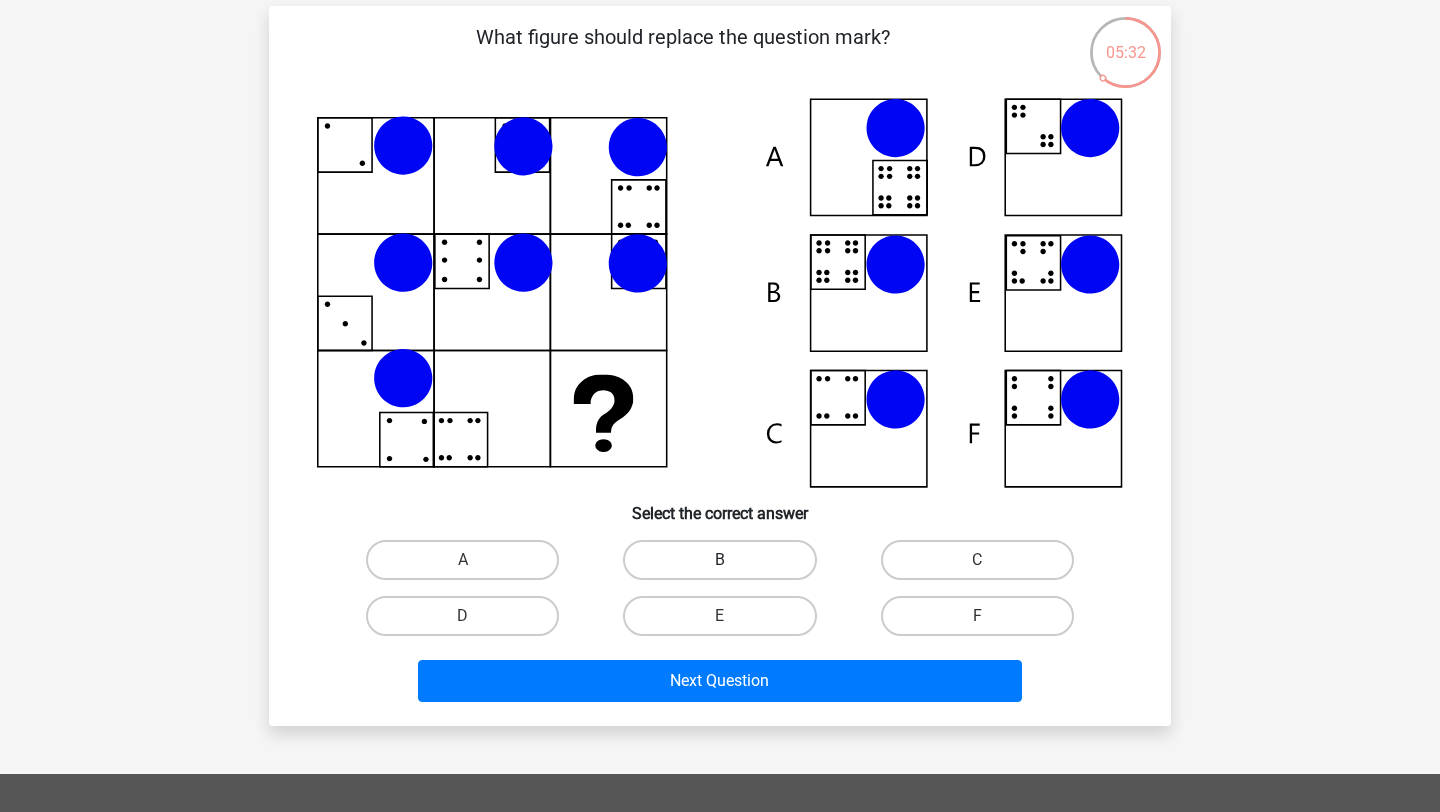 click on "B" at bounding box center [719, 560] 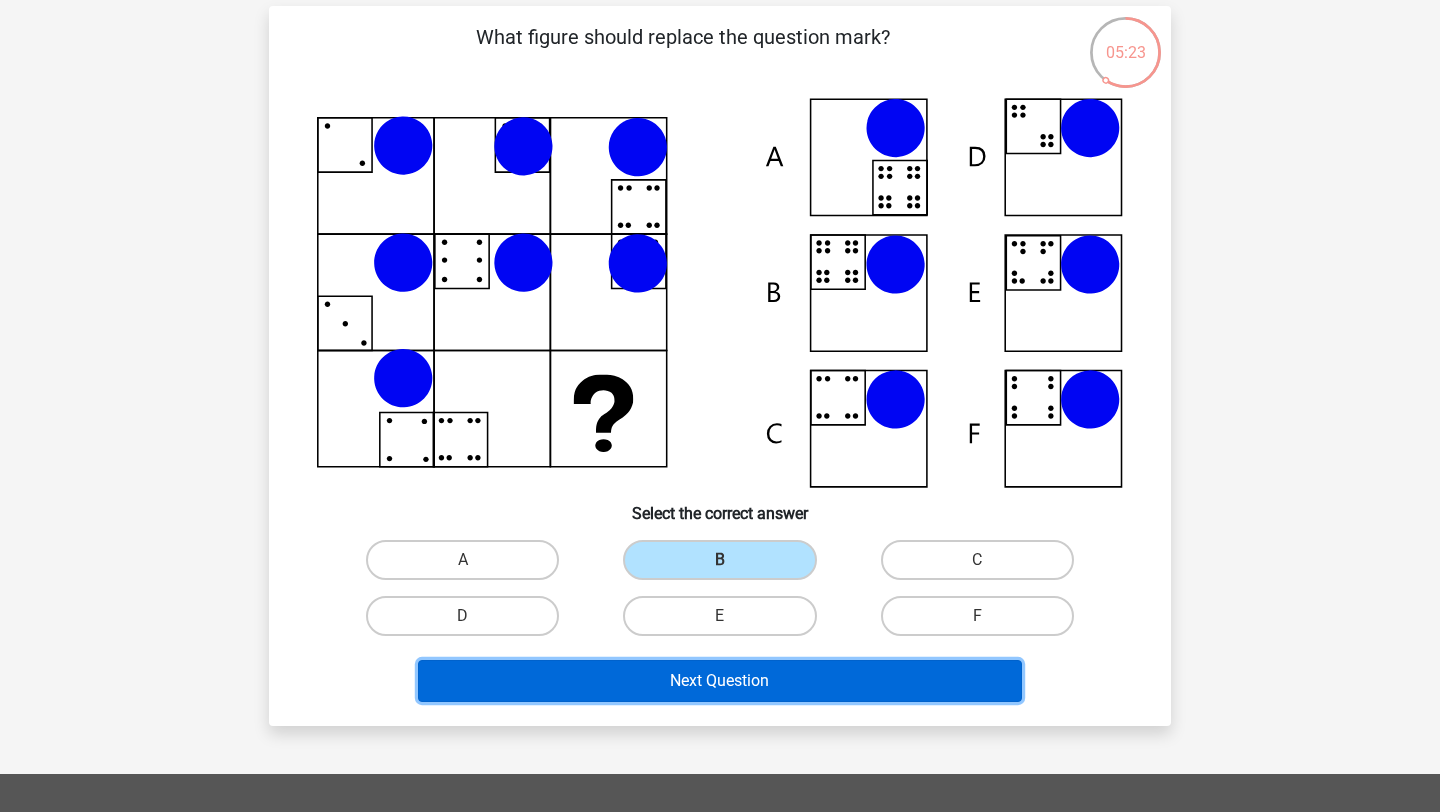 click on "Next Question" at bounding box center [720, 681] 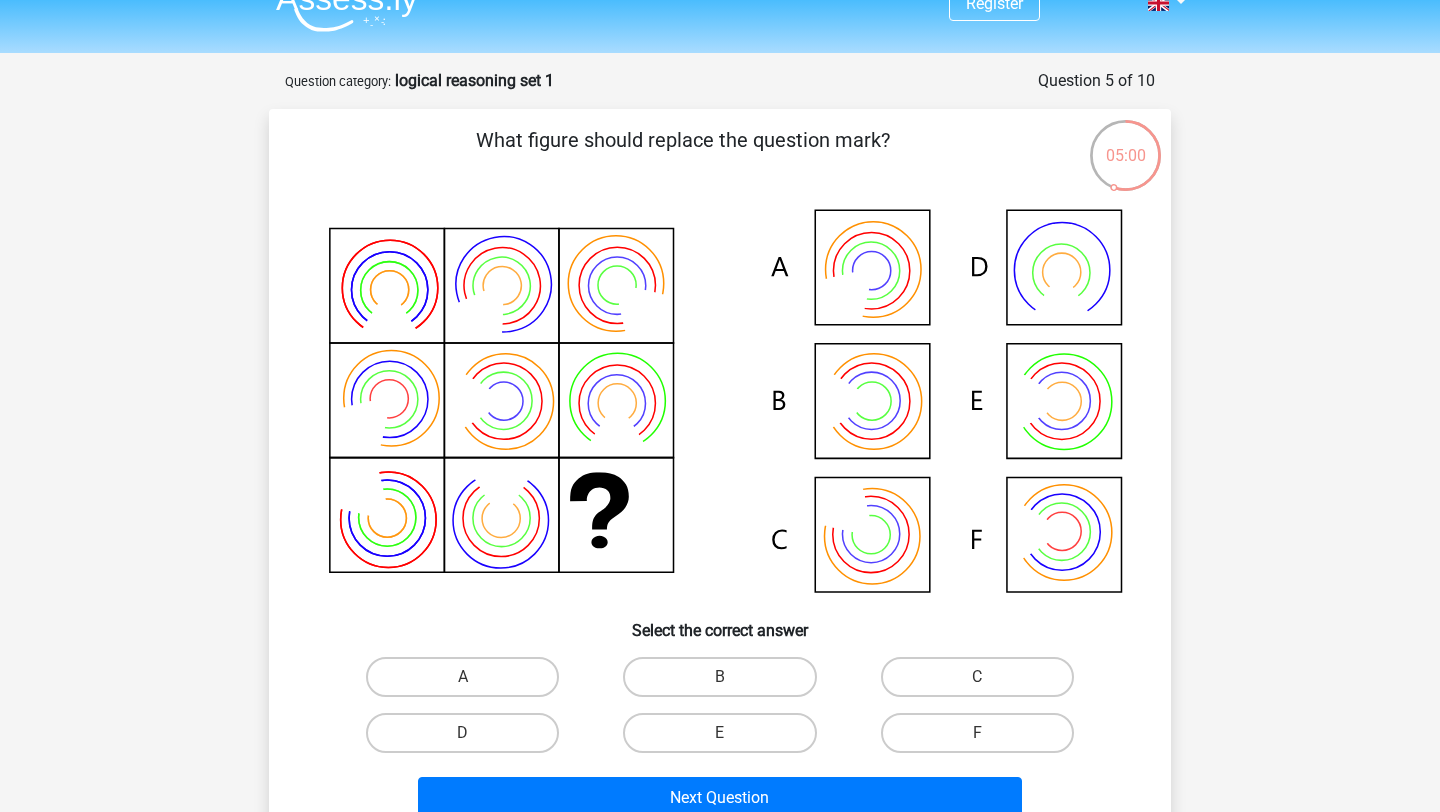 scroll, scrollTop: 30, scrollLeft: 0, axis: vertical 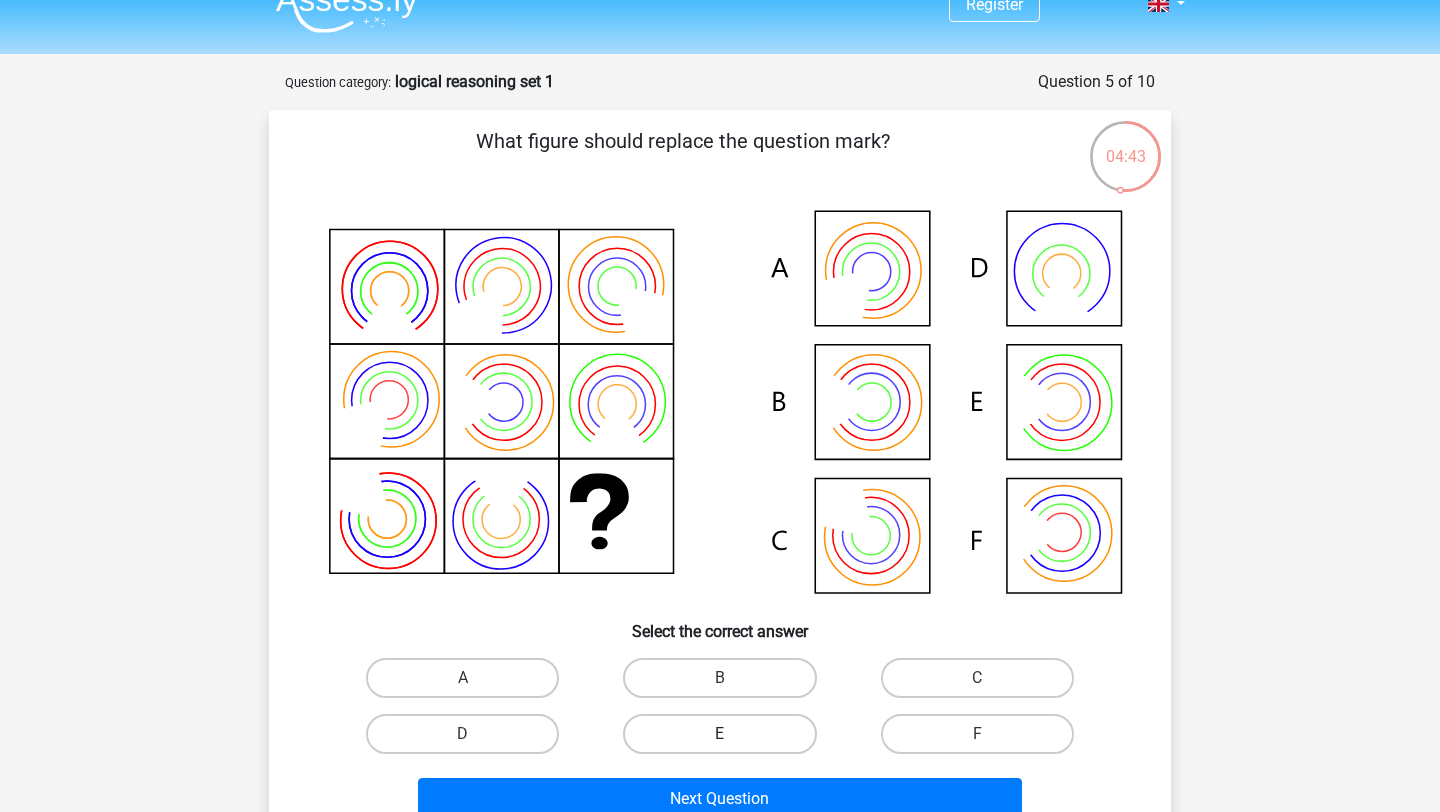click on "E" at bounding box center (719, 734) 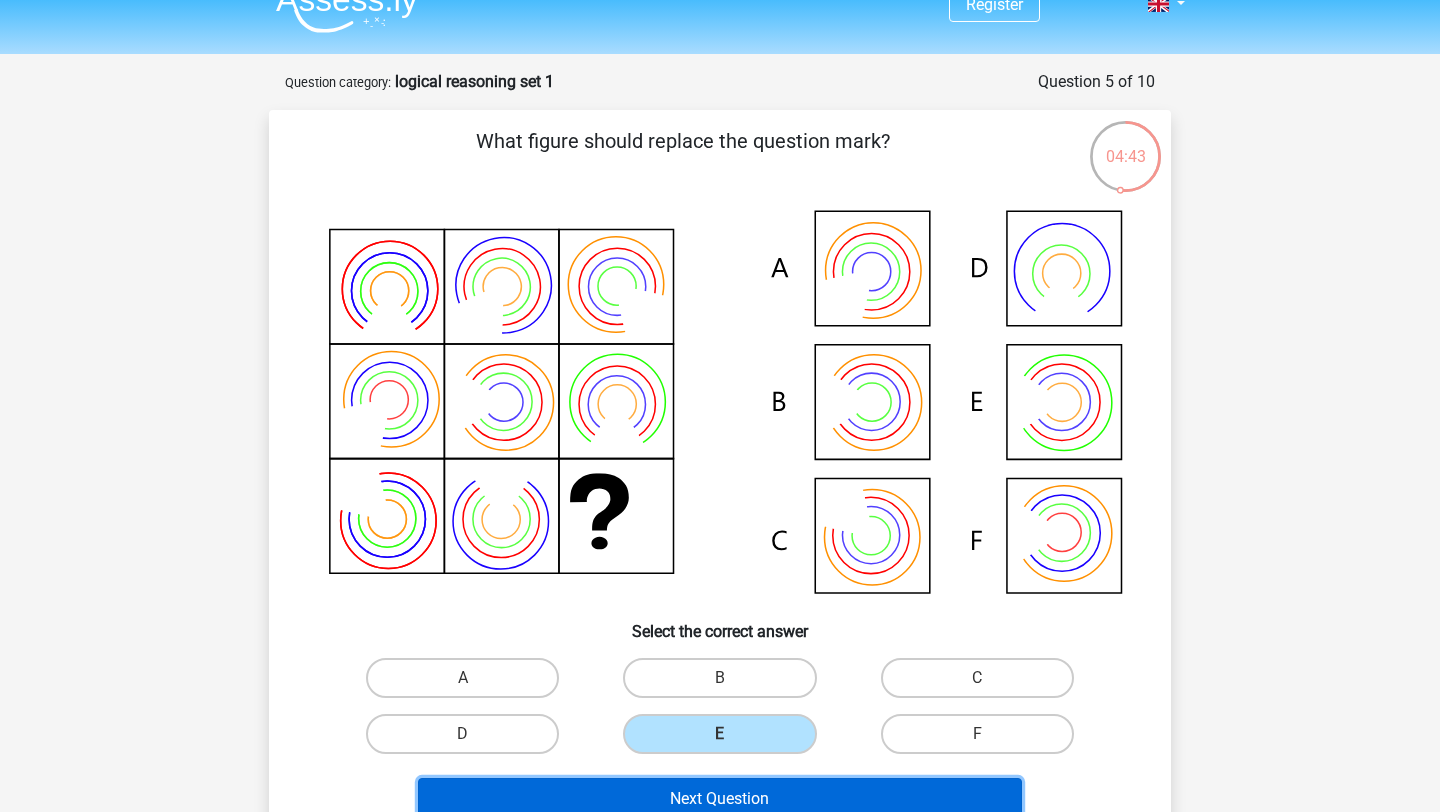 click on "Next Question" at bounding box center (720, 799) 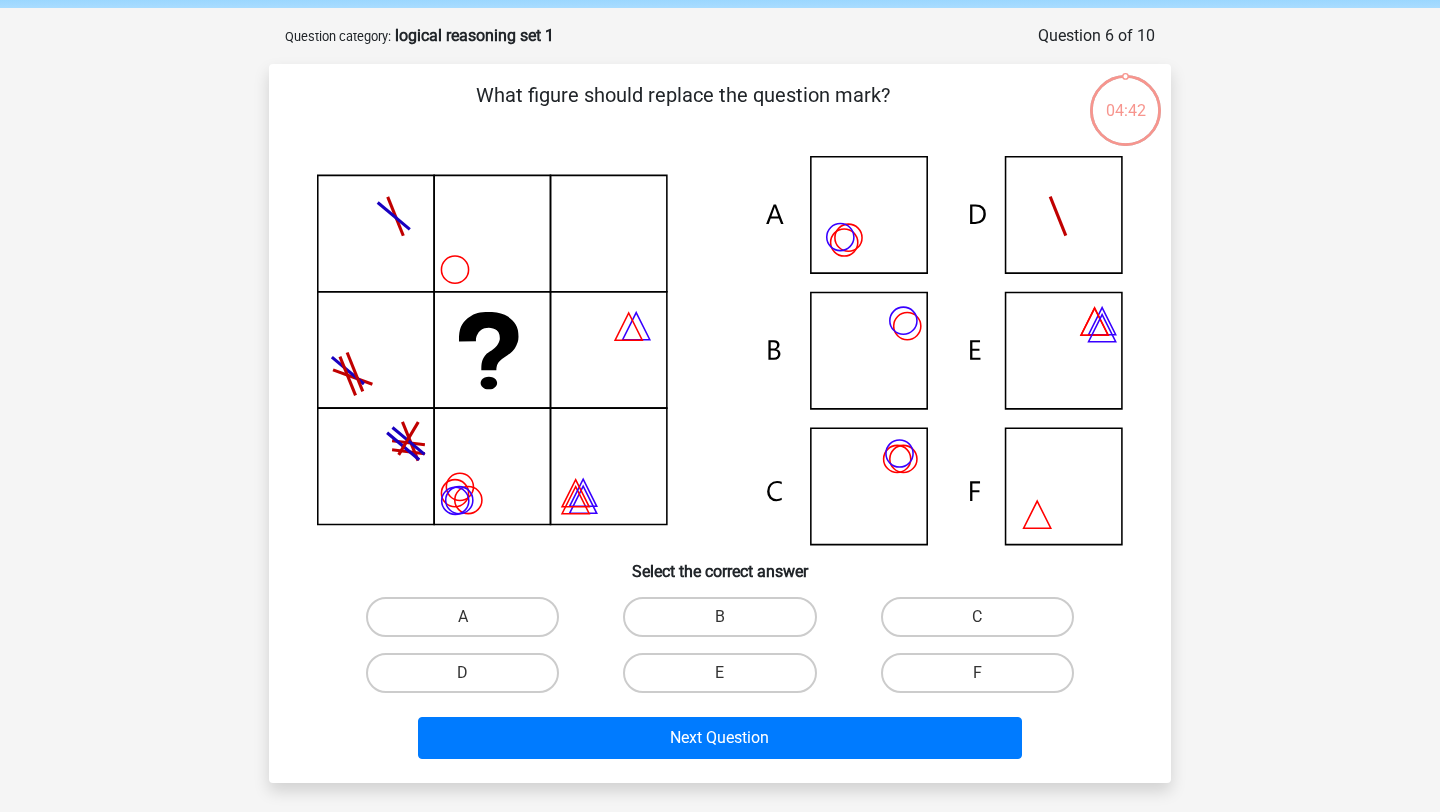 scroll, scrollTop: 100, scrollLeft: 0, axis: vertical 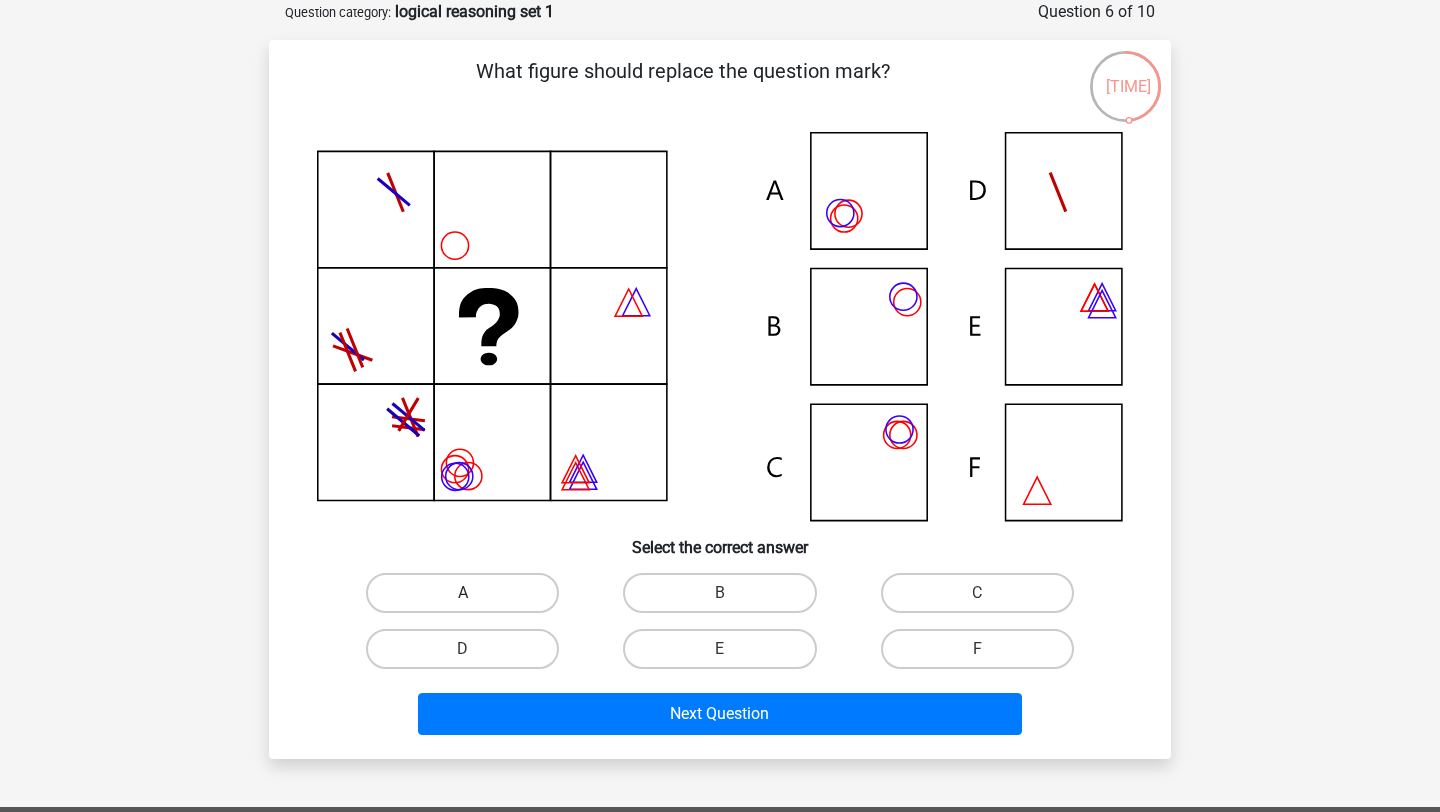 click on "A" at bounding box center [462, 593] 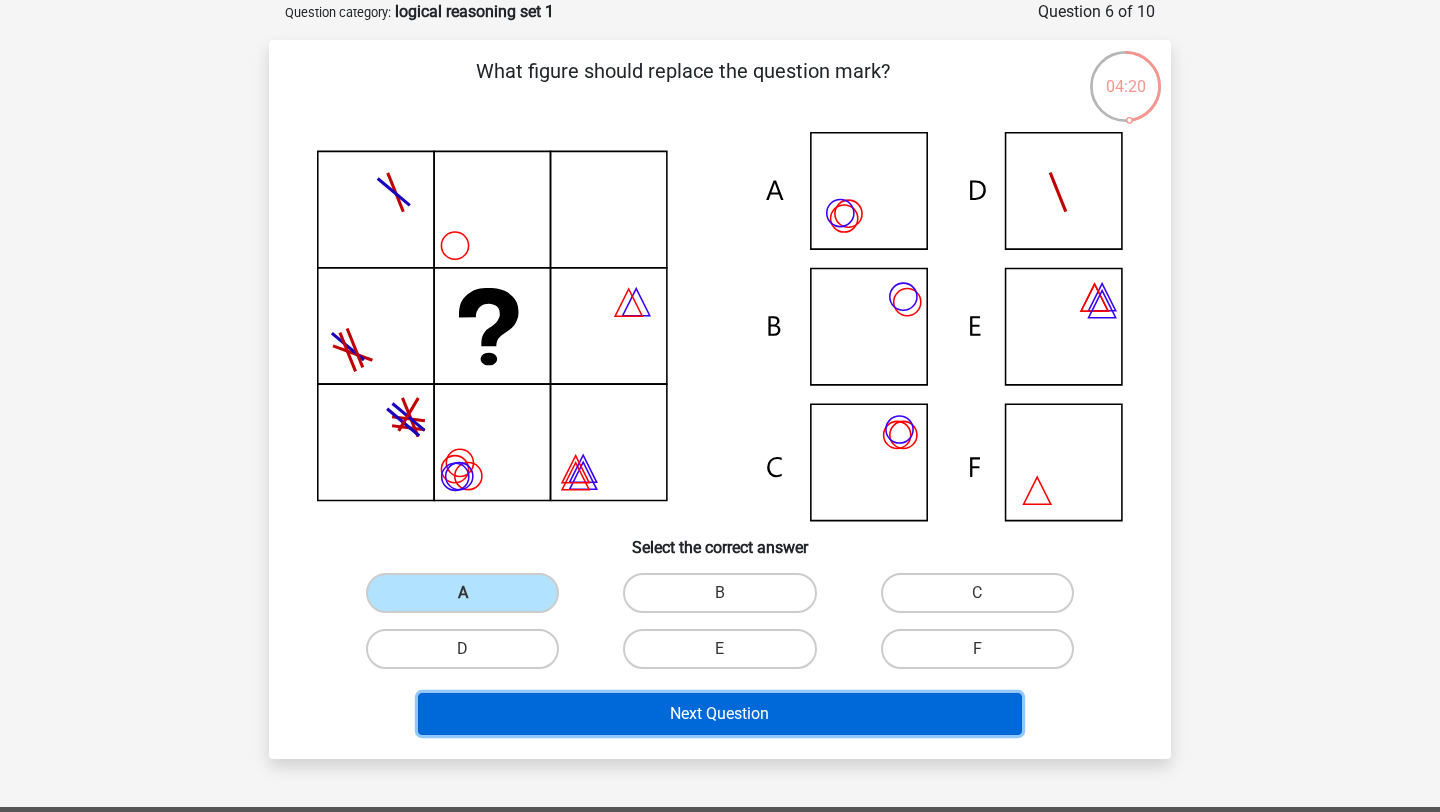 click on "Next Question" at bounding box center (720, 714) 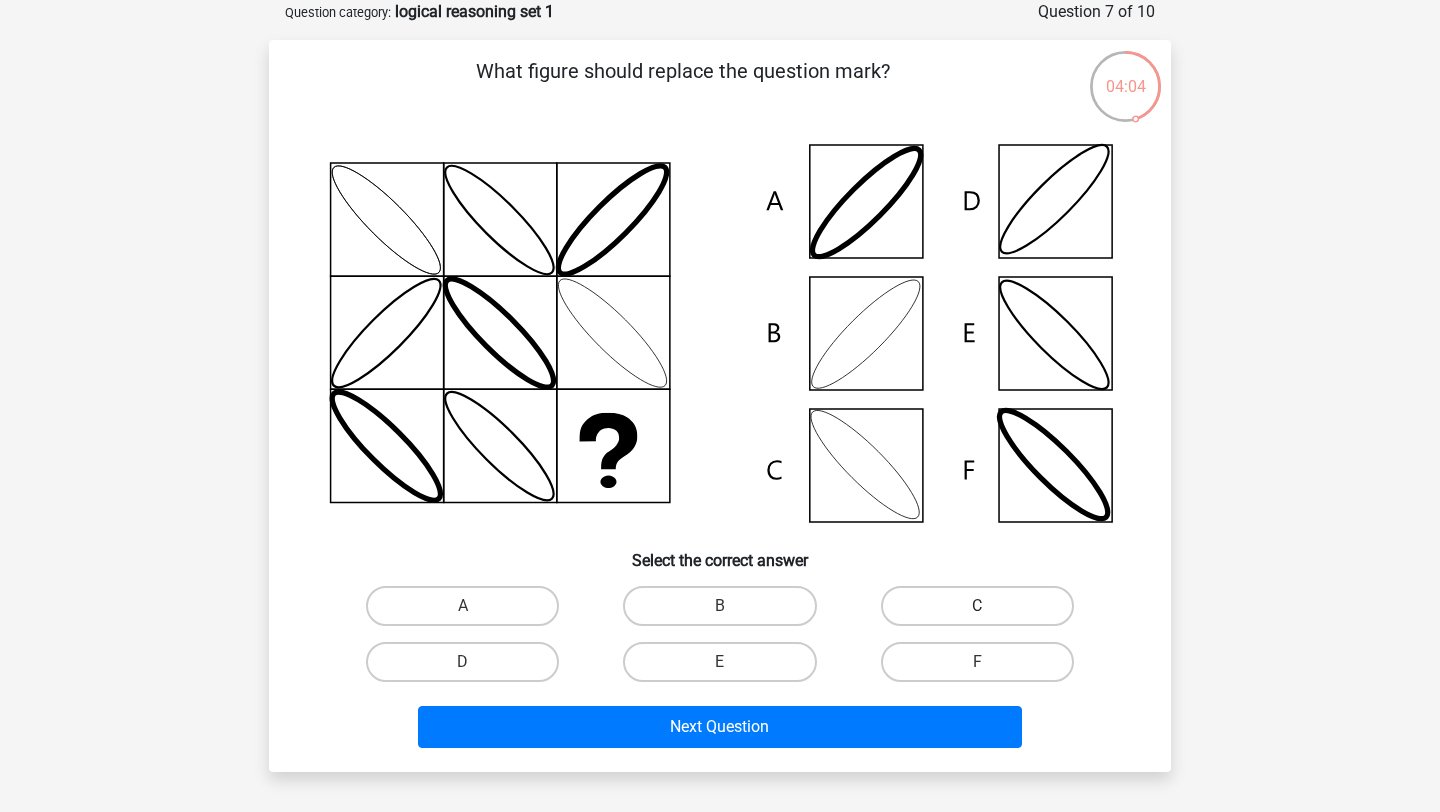click on "C" at bounding box center [977, 606] 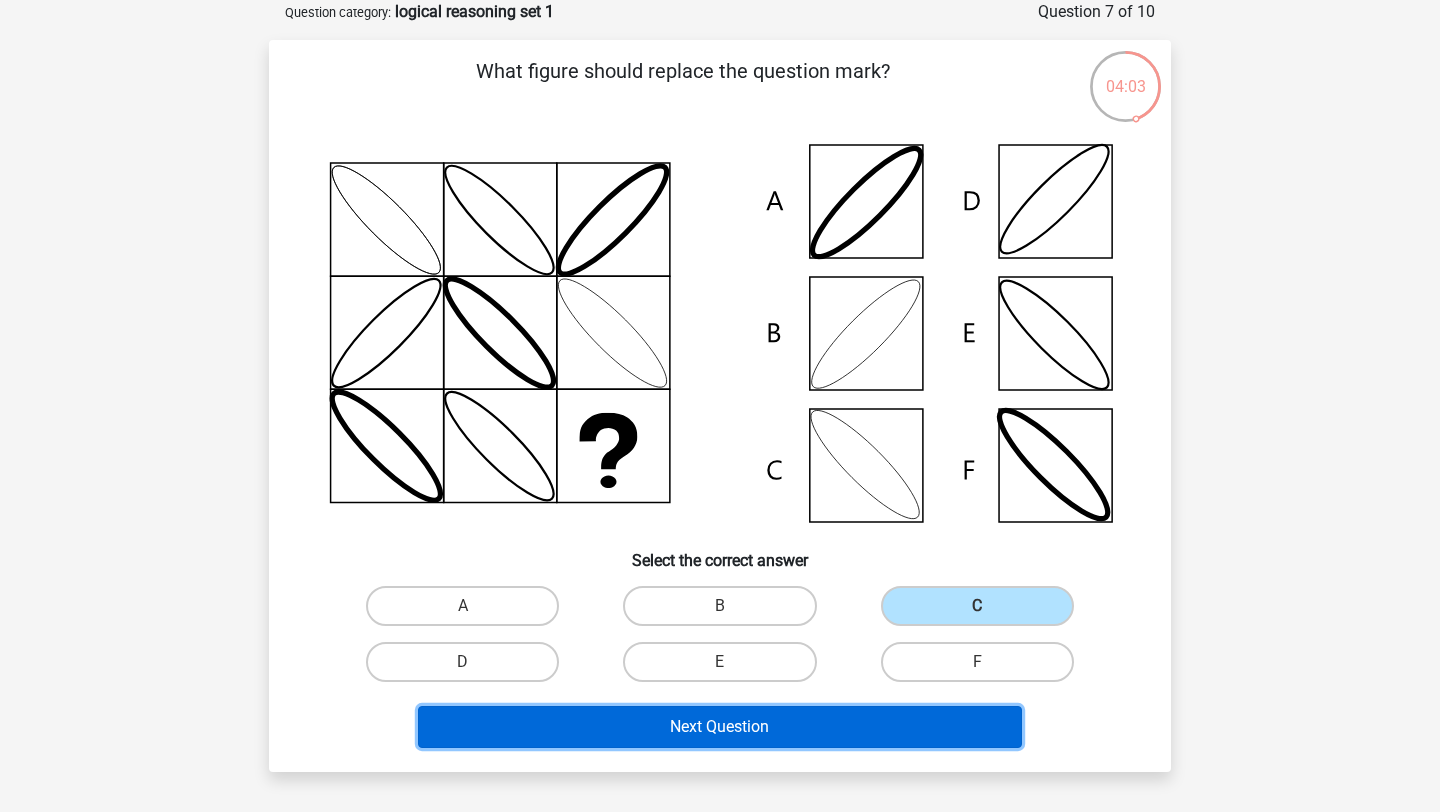 click on "Next Question" at bounding box center [720, 727] 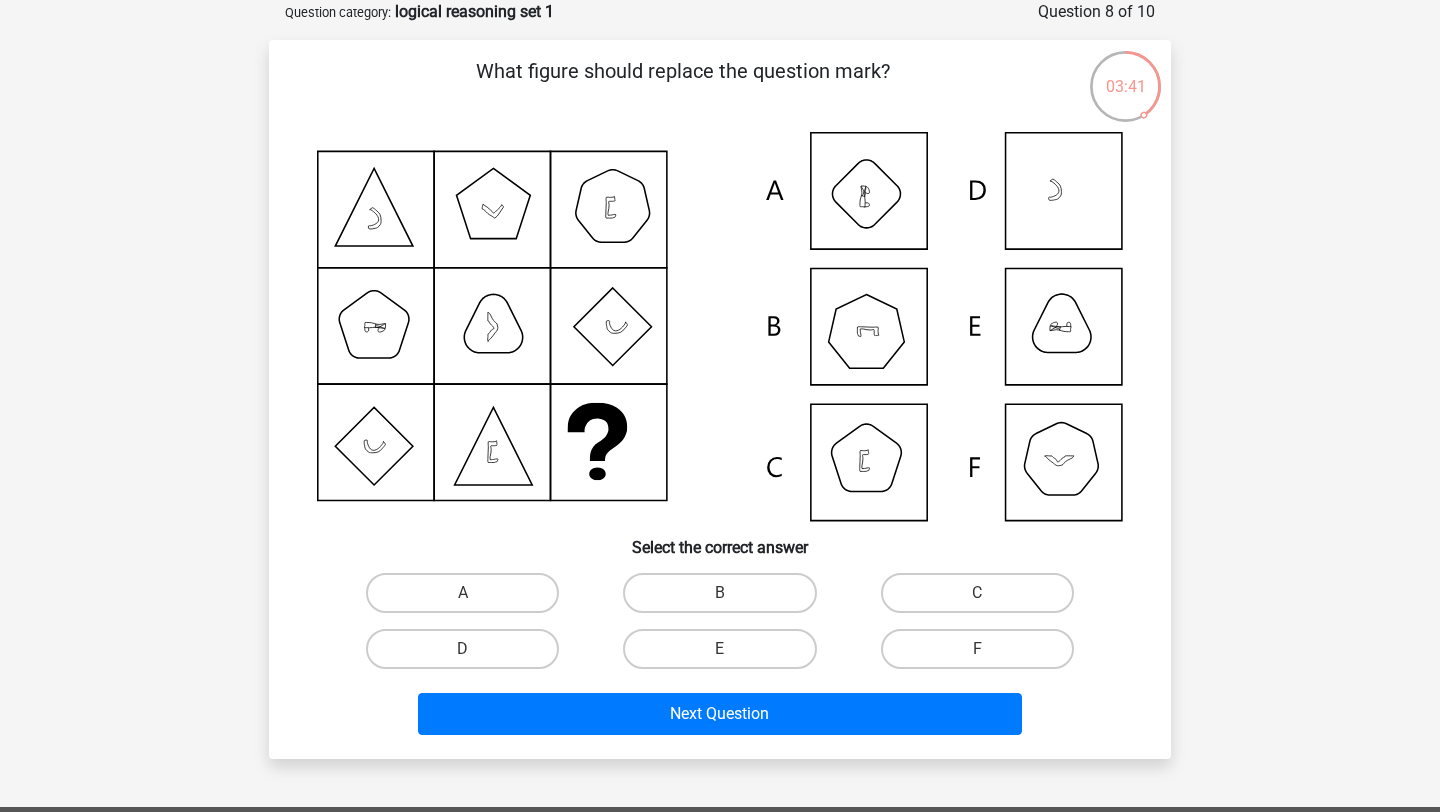 click at bounding box center [720, 326] 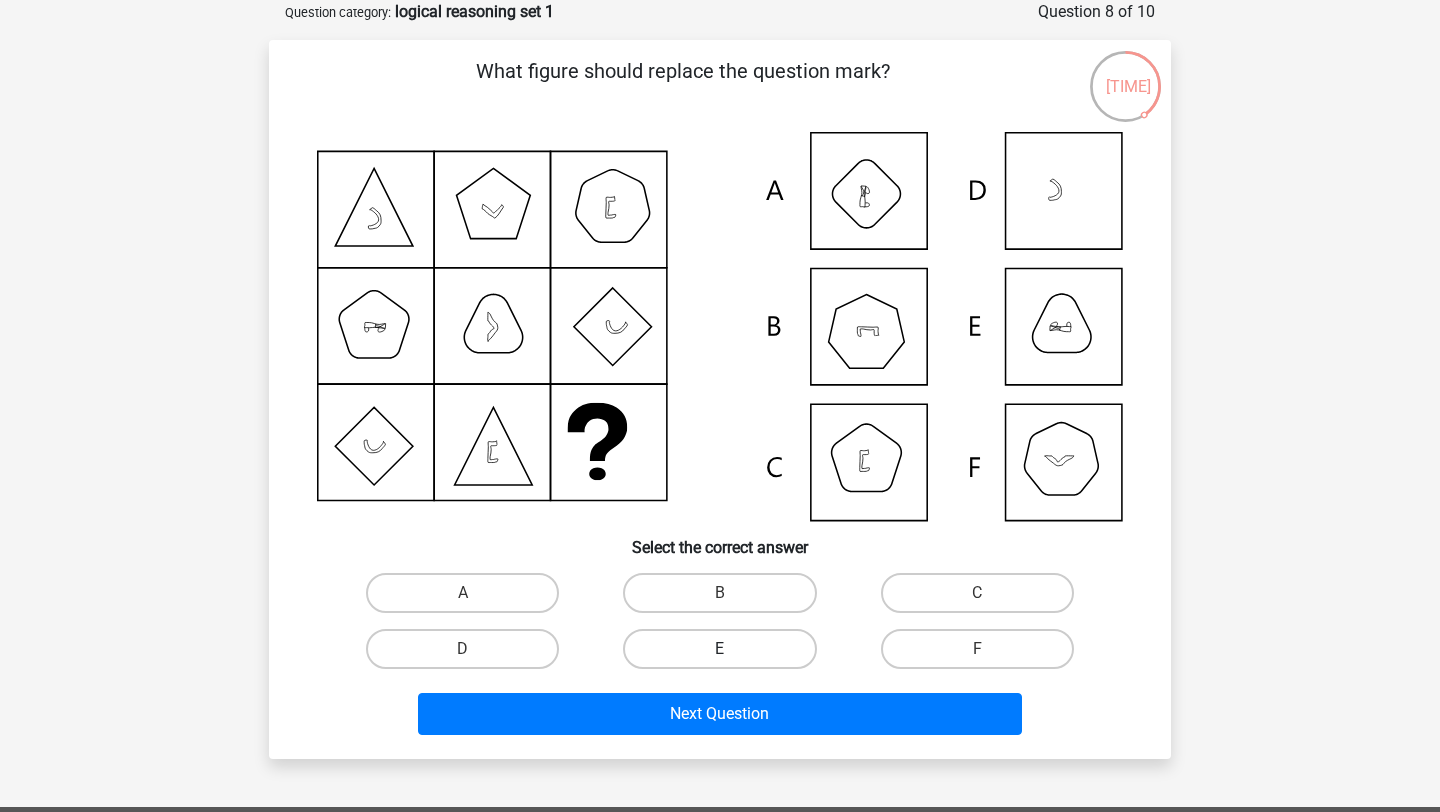 click on "E" at bounding box center [719, 649] 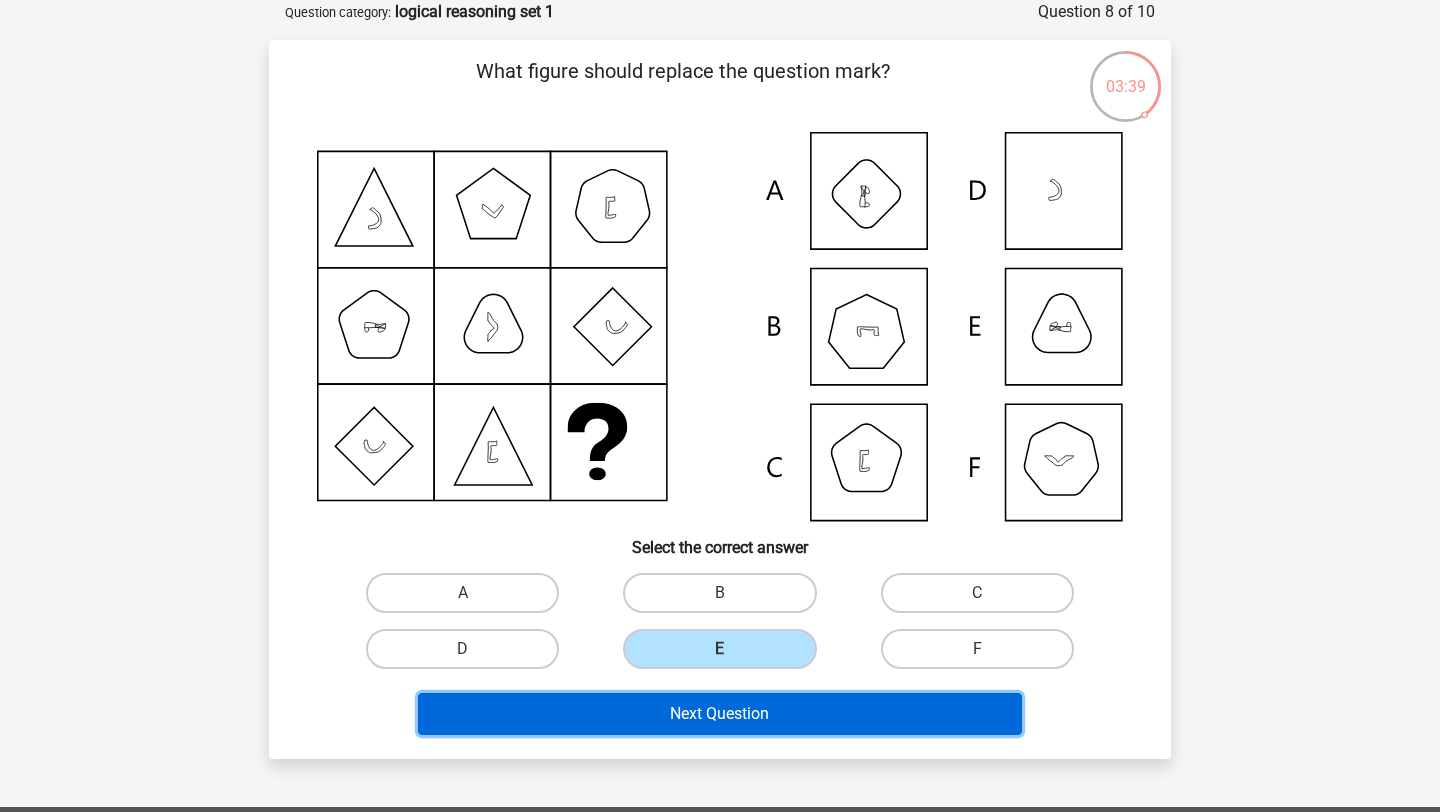click on "Next Question" at bounding box center [720, 714] 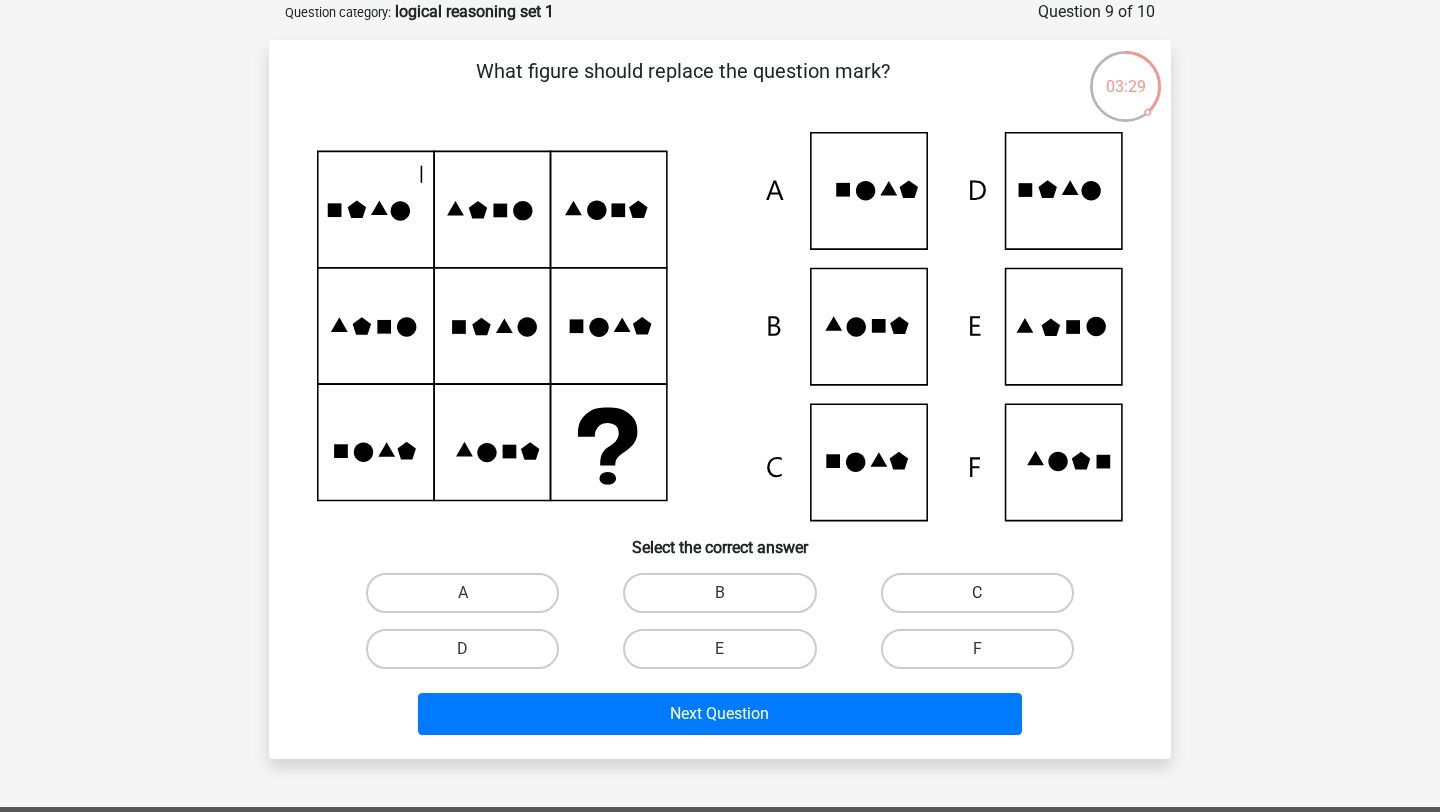 click on "C" at bounding box center (977, 593) 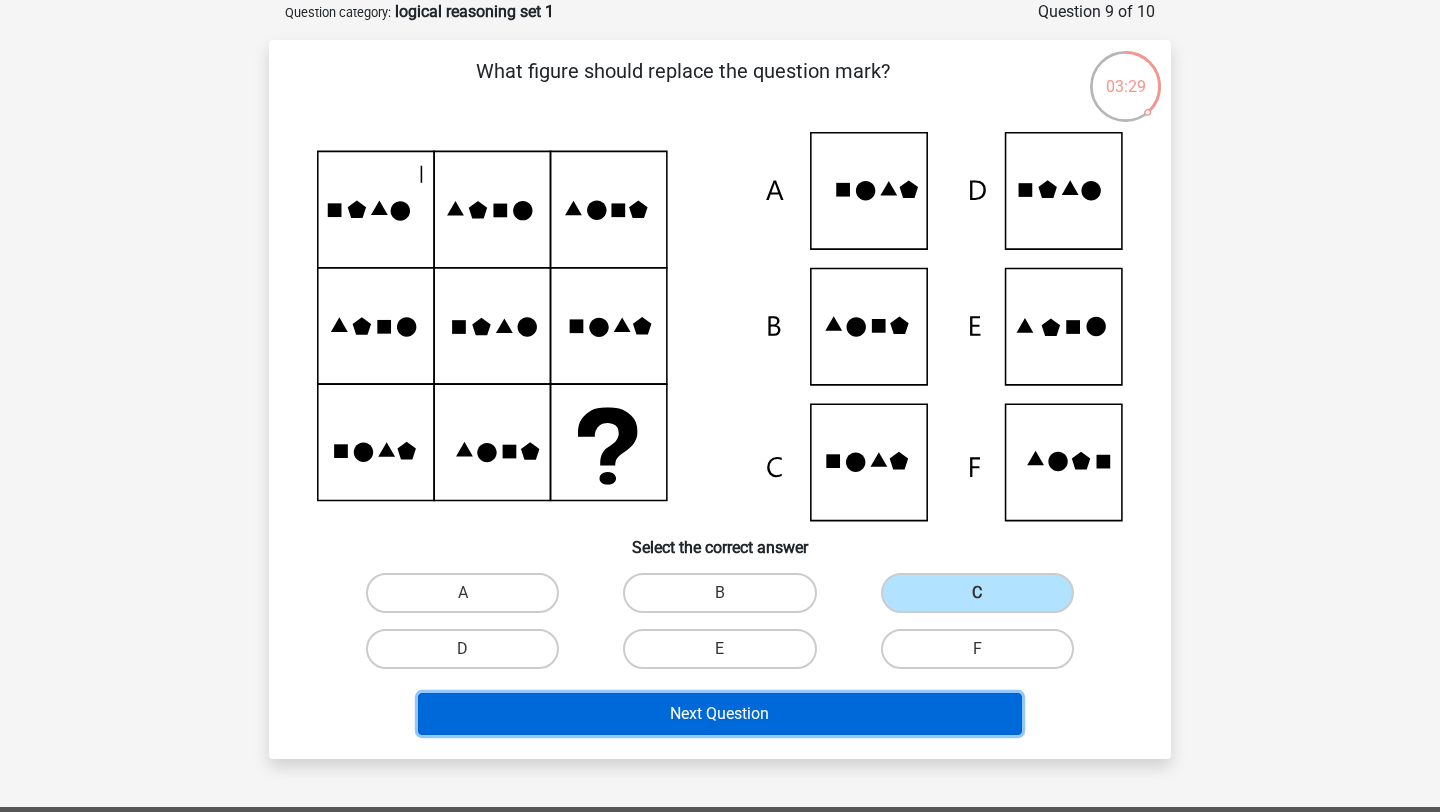 click on "Next Question" at bounding box center [720, 714] 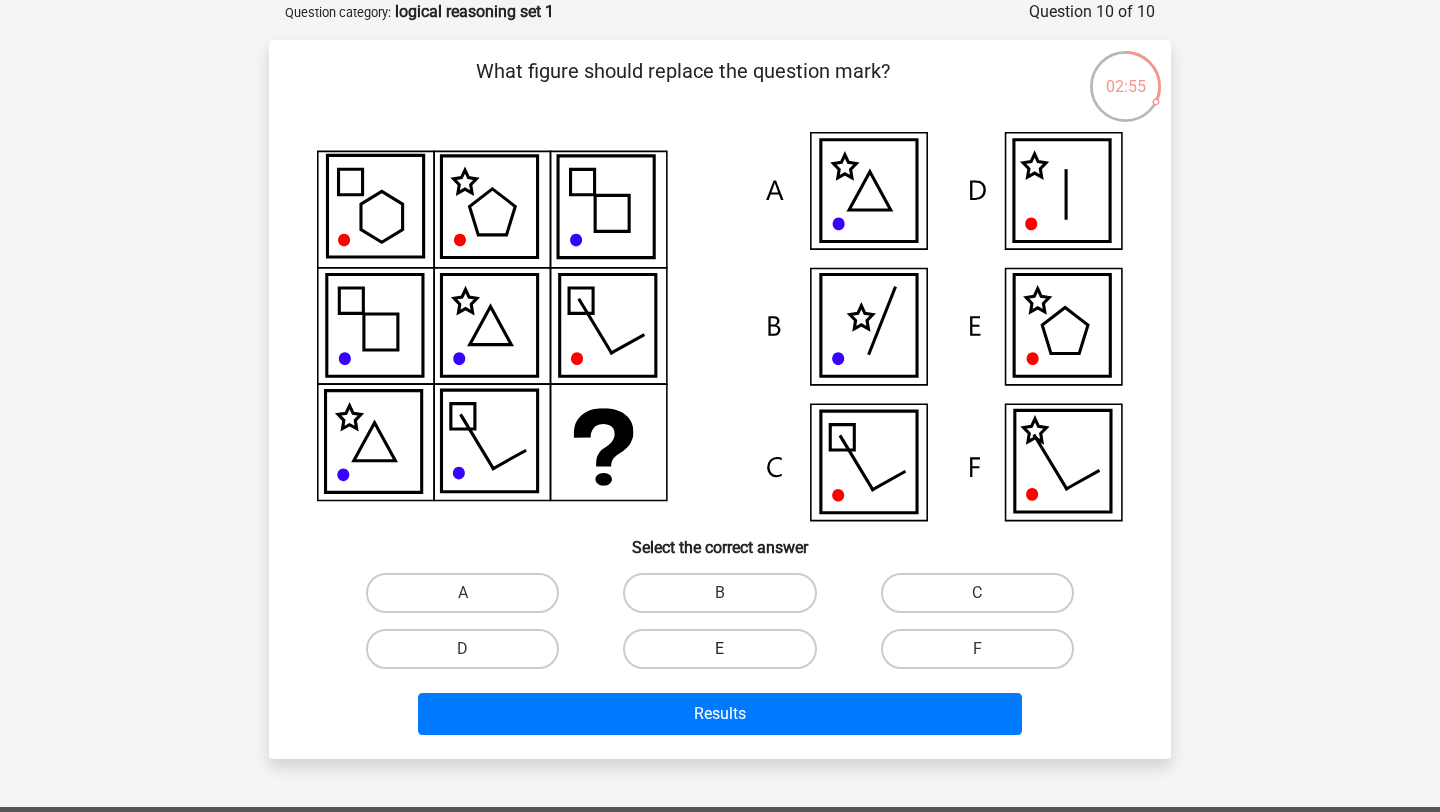 click on "E" at bounding box center [719, 649] 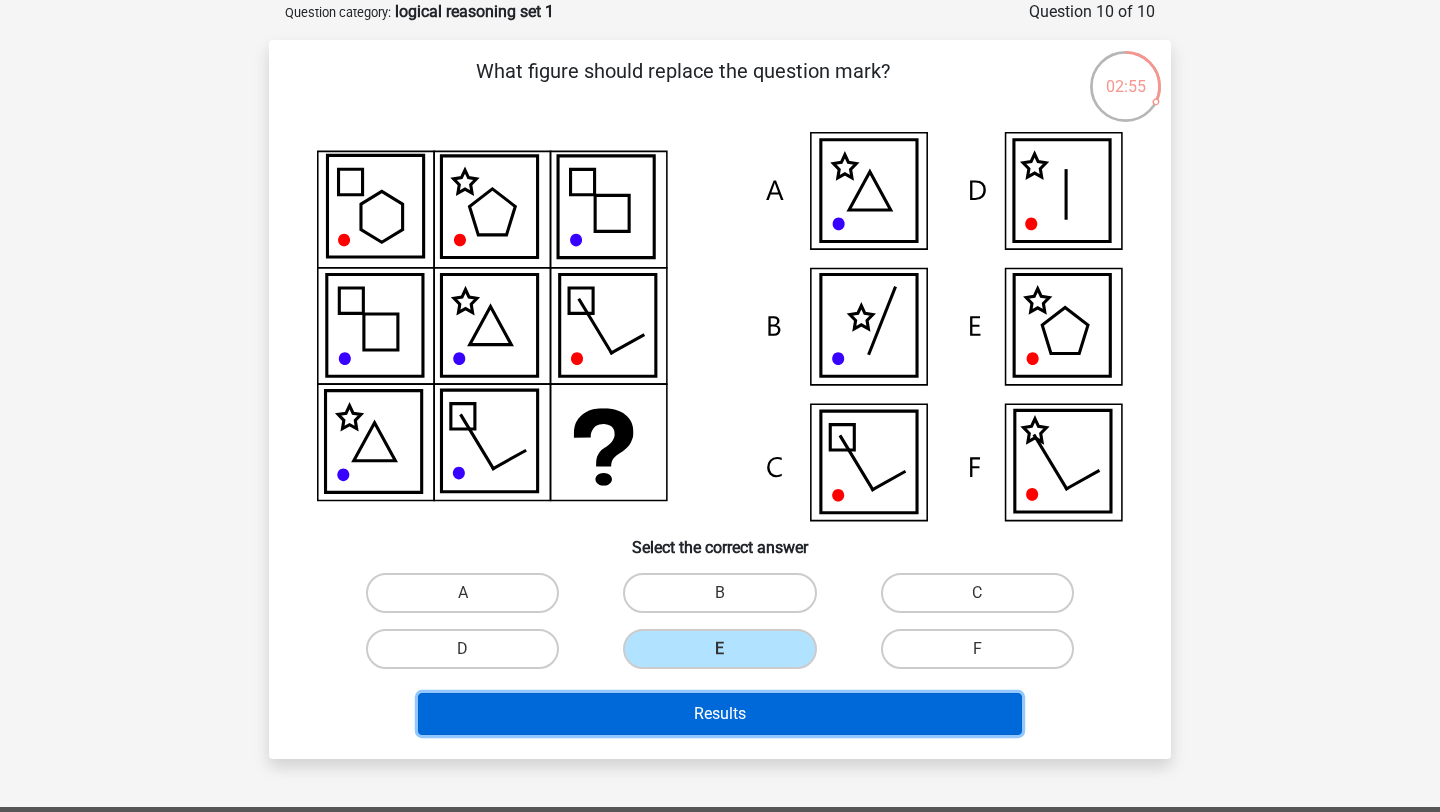 click on "Results" at bounding box center (720, 714) 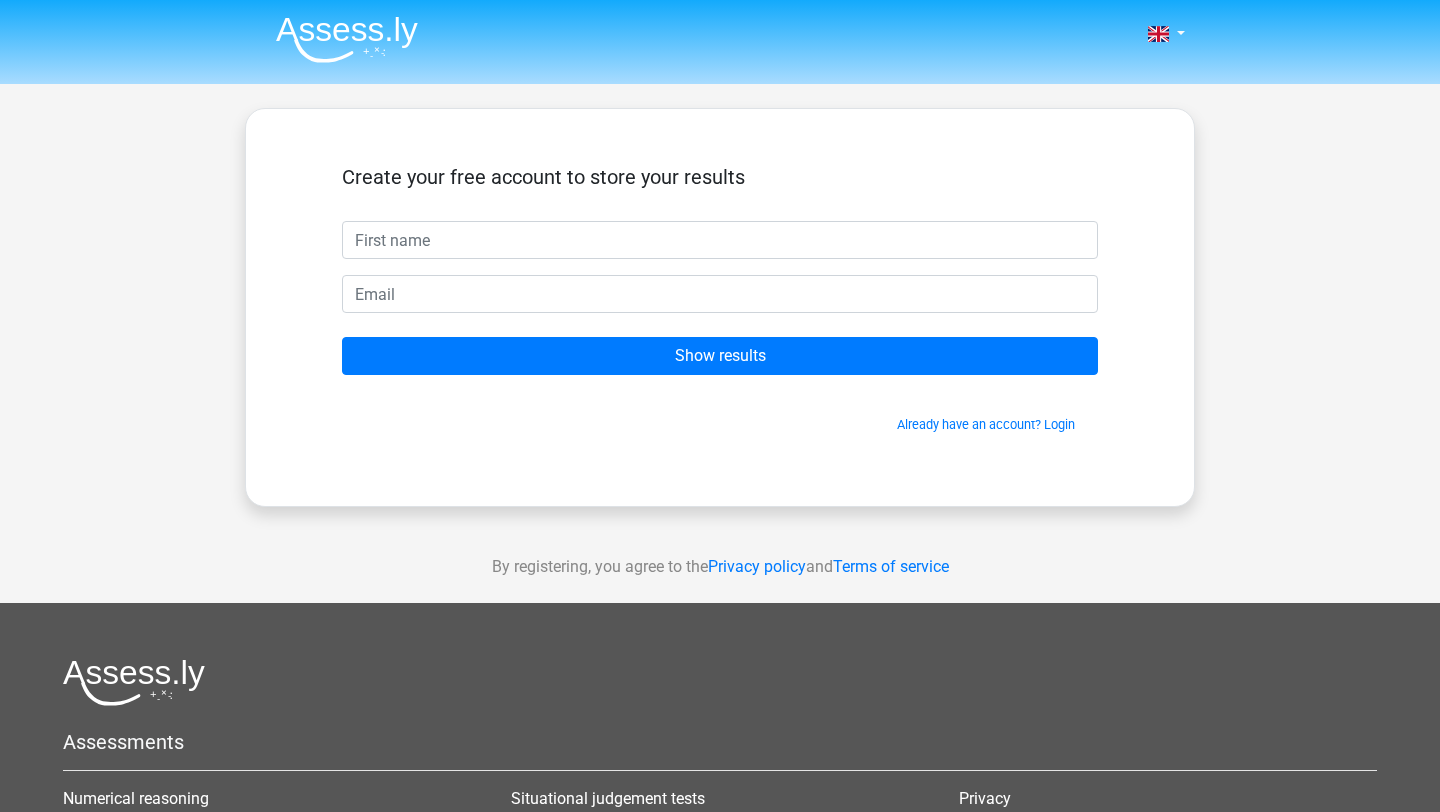 scroll, scrollTop: 0, scrollLeft: 0, axis: both 